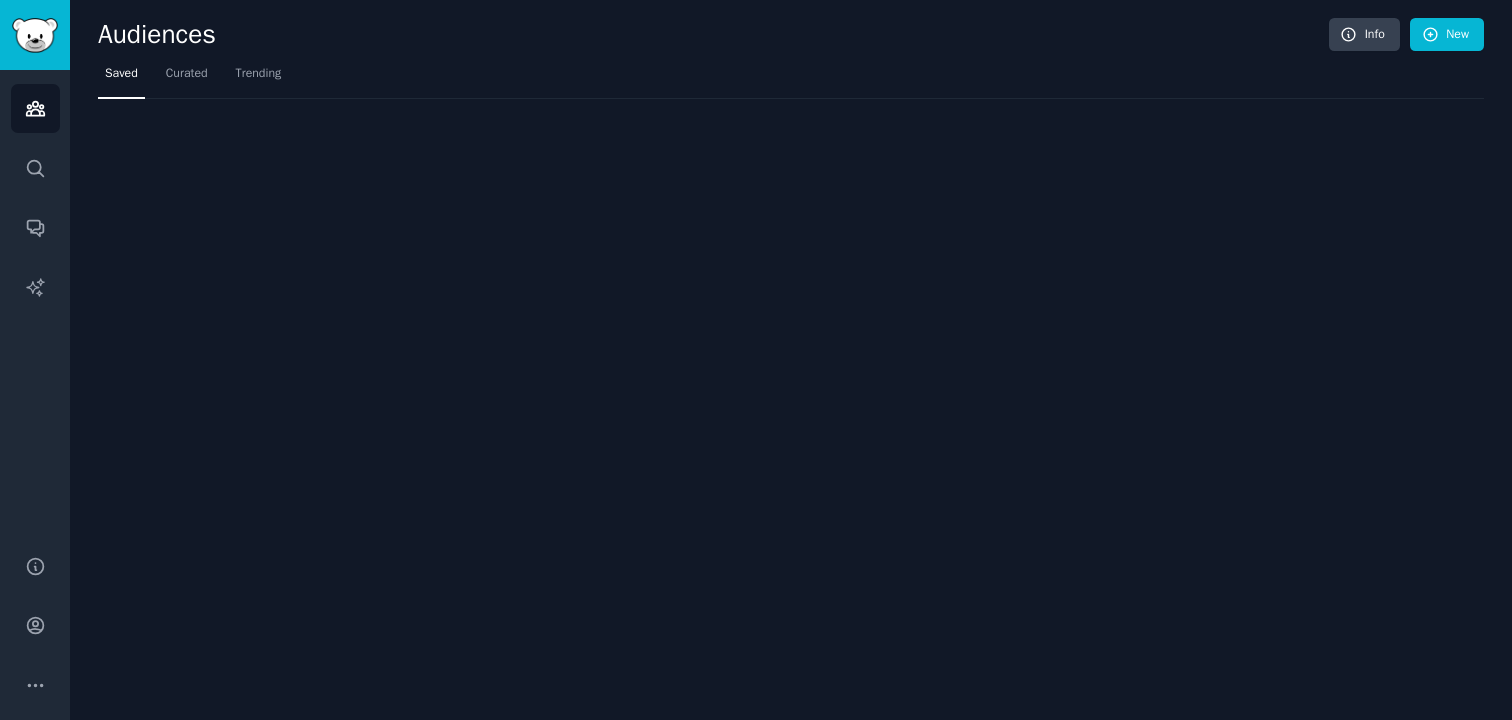 scroll, scrollTop: 0, scrollLeft: 0, axis: both 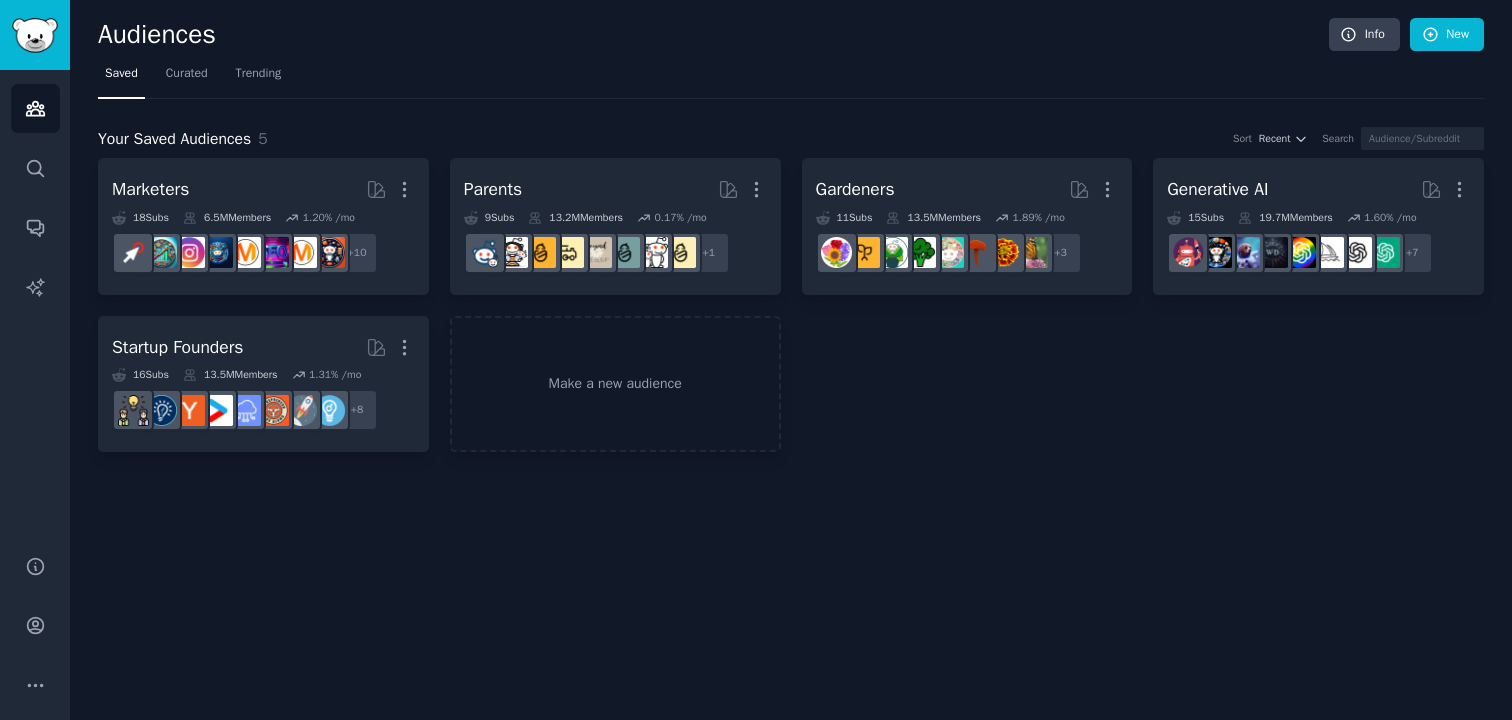 click on "Marketers More 18  Sub s 6.5M  Members 1.20 % /mo + 10 Parents More 9  Sub s 13.2M  Members 0.17 % /mo + 1 Gardeners More 11  Sub s 13.5M  Members 1.89 % /mo r/SavageGarden + 3 Generative AI More 15  Sub s 19.7M  Members 1.60 % /mo + 7 Startup Founders More 16  Sub s 13.5M  Members 1.31 % /mo + 8 Make a new audience" at bounding box center (791, 305) 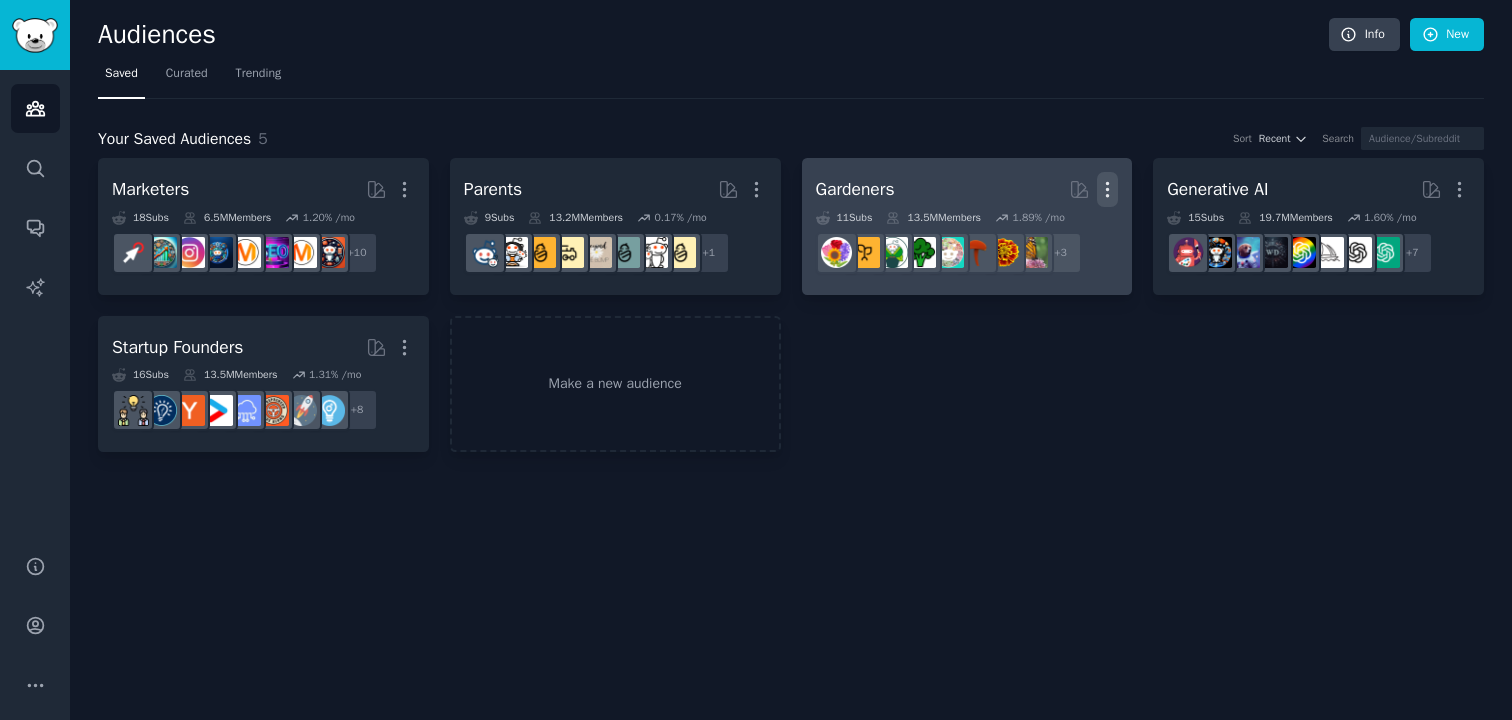 click 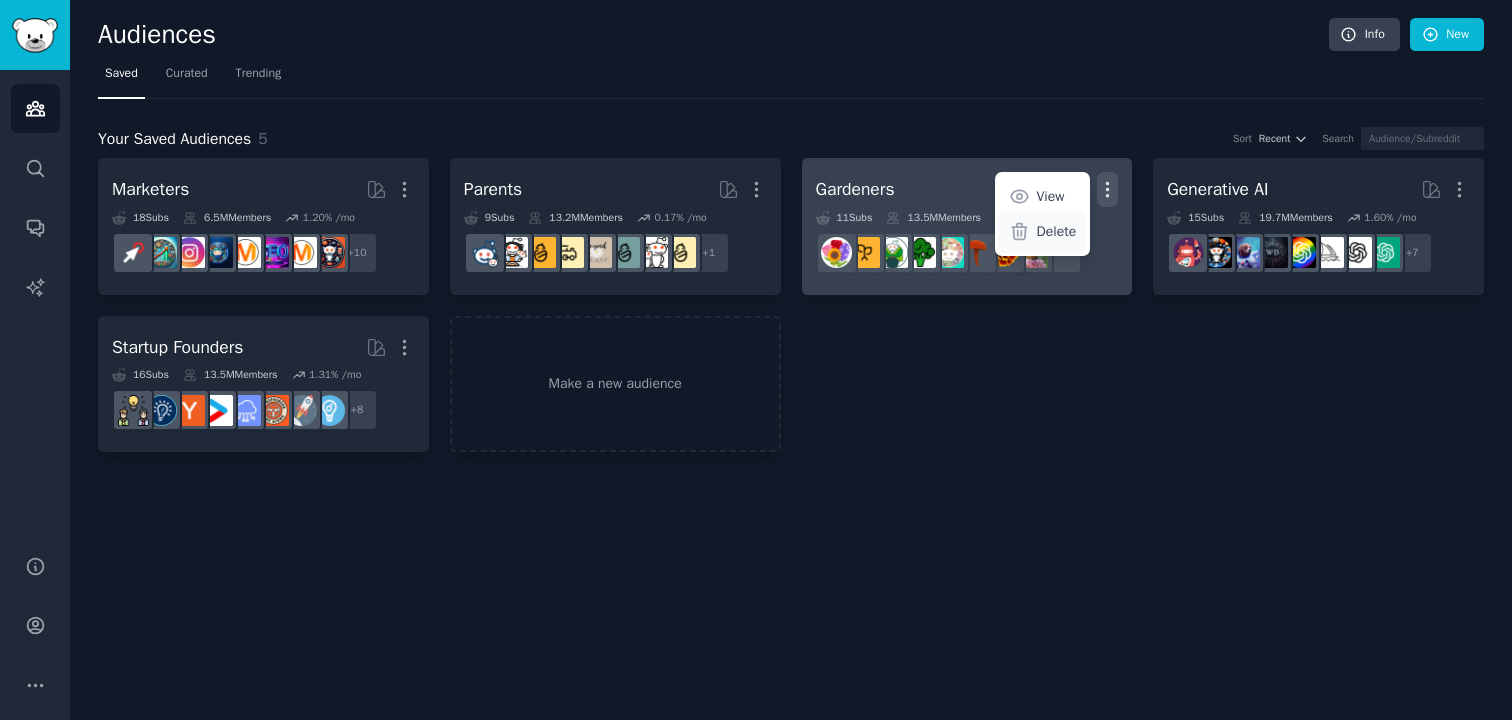 click on "Delete" at bounding box center (1057, 231) 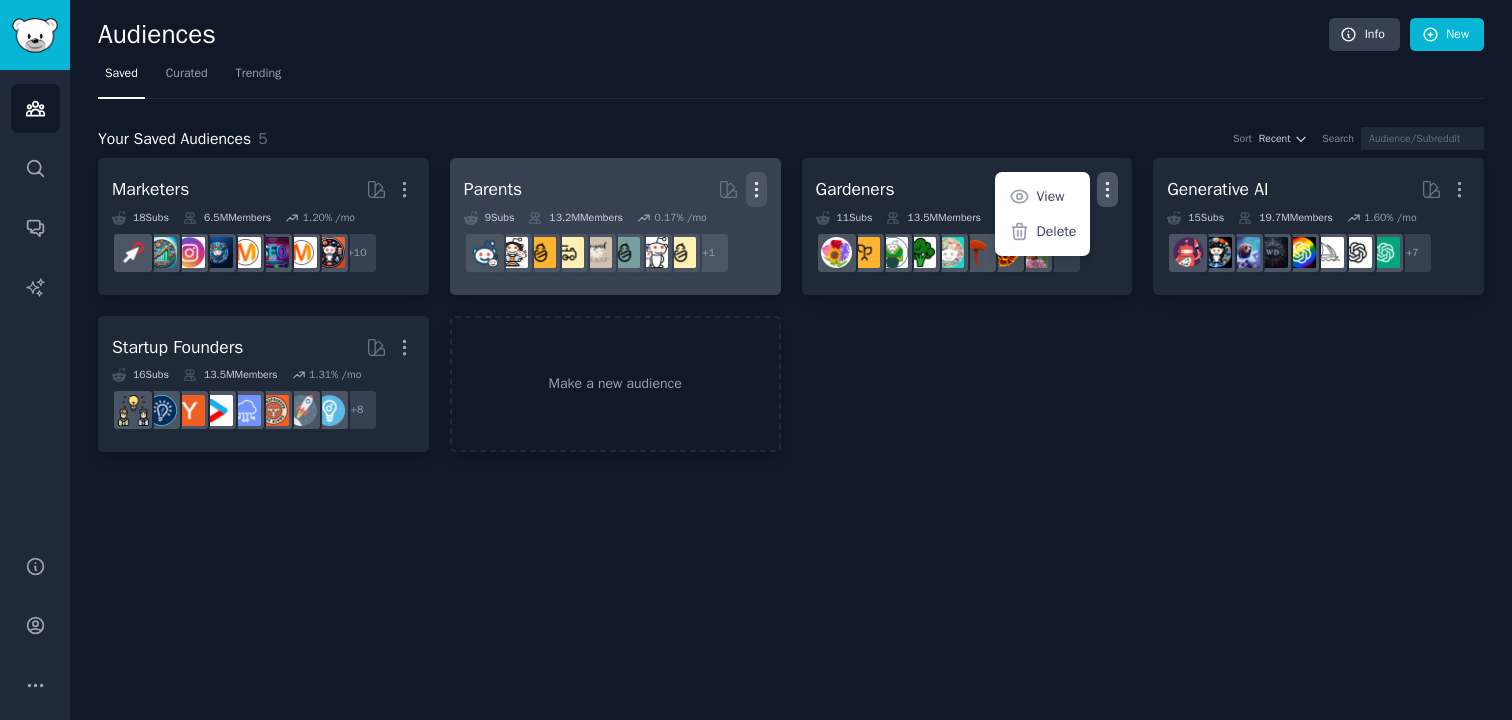 click 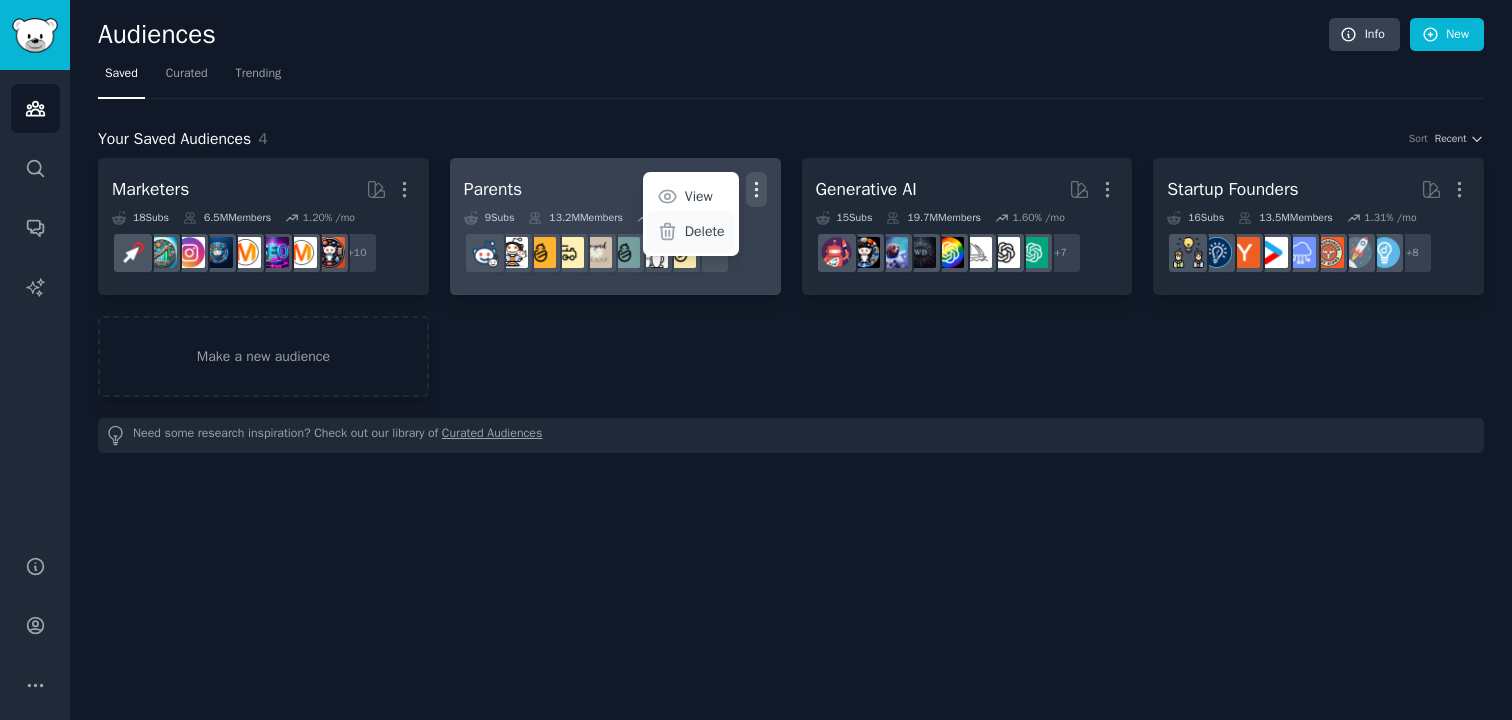 click on "Delete" at bounding box center [705, 231] 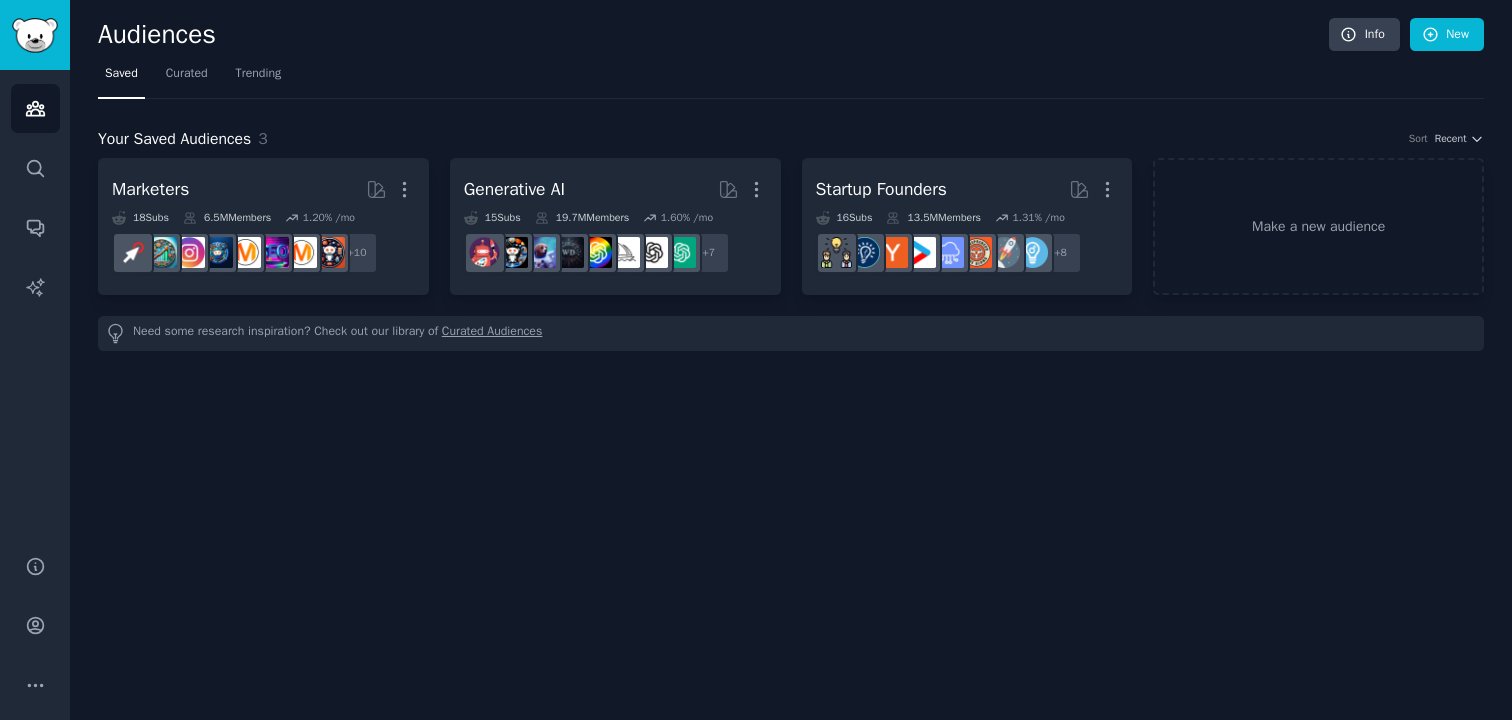 click on "Audiences Info New Saved Curated Trending Your Saved Audiences 3 Sort Recent Marketers More 18  Sub s 6.5M  Members 1.20 % /mo + 10 Generative AI More 15  Sub s 19.7M  Members 1.60 % /mo + 7 Startup Founders More 16  Sub s 13.5M  Members 1.31 % /mo + 8 Make a new audience Need some research inspiration? Check out our library of  Curated Audiences" 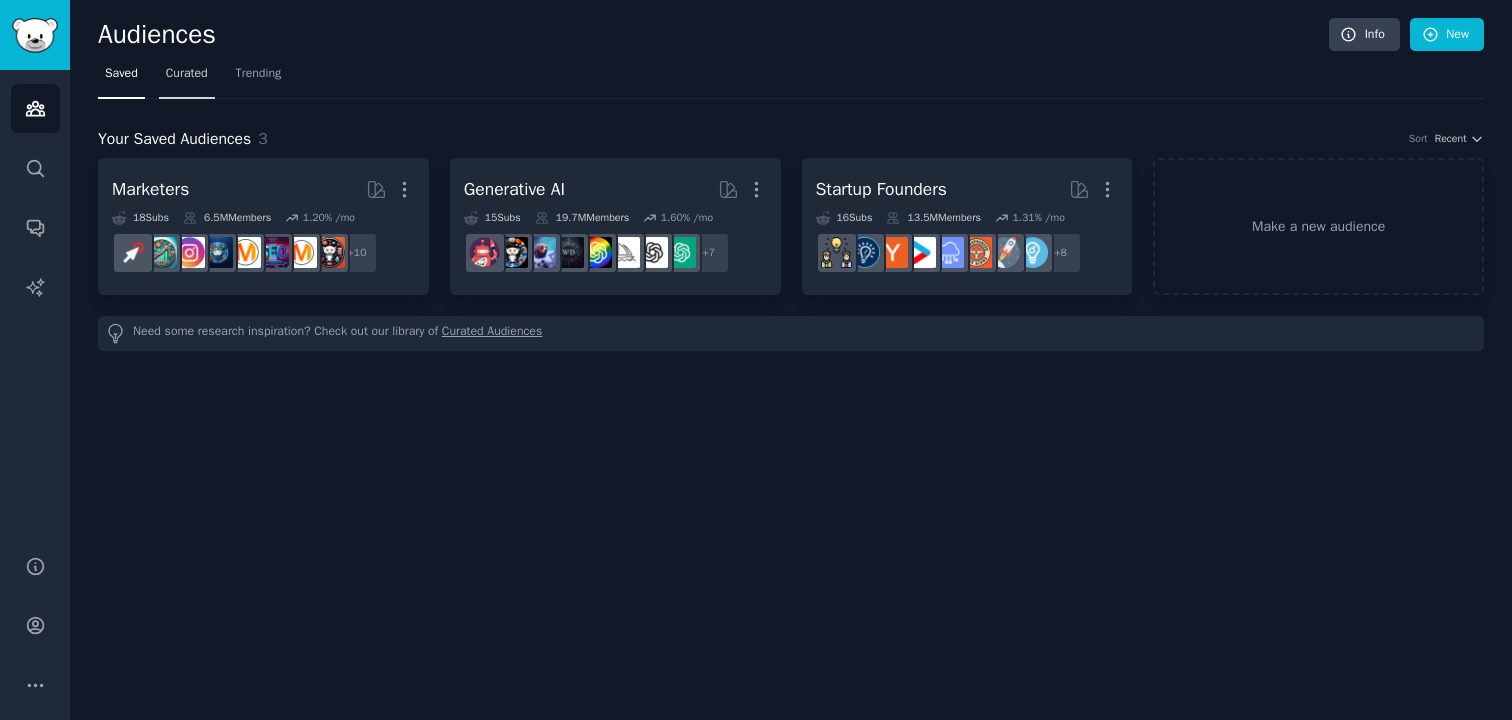 click on "Curated" at bounding box center (187, 74) 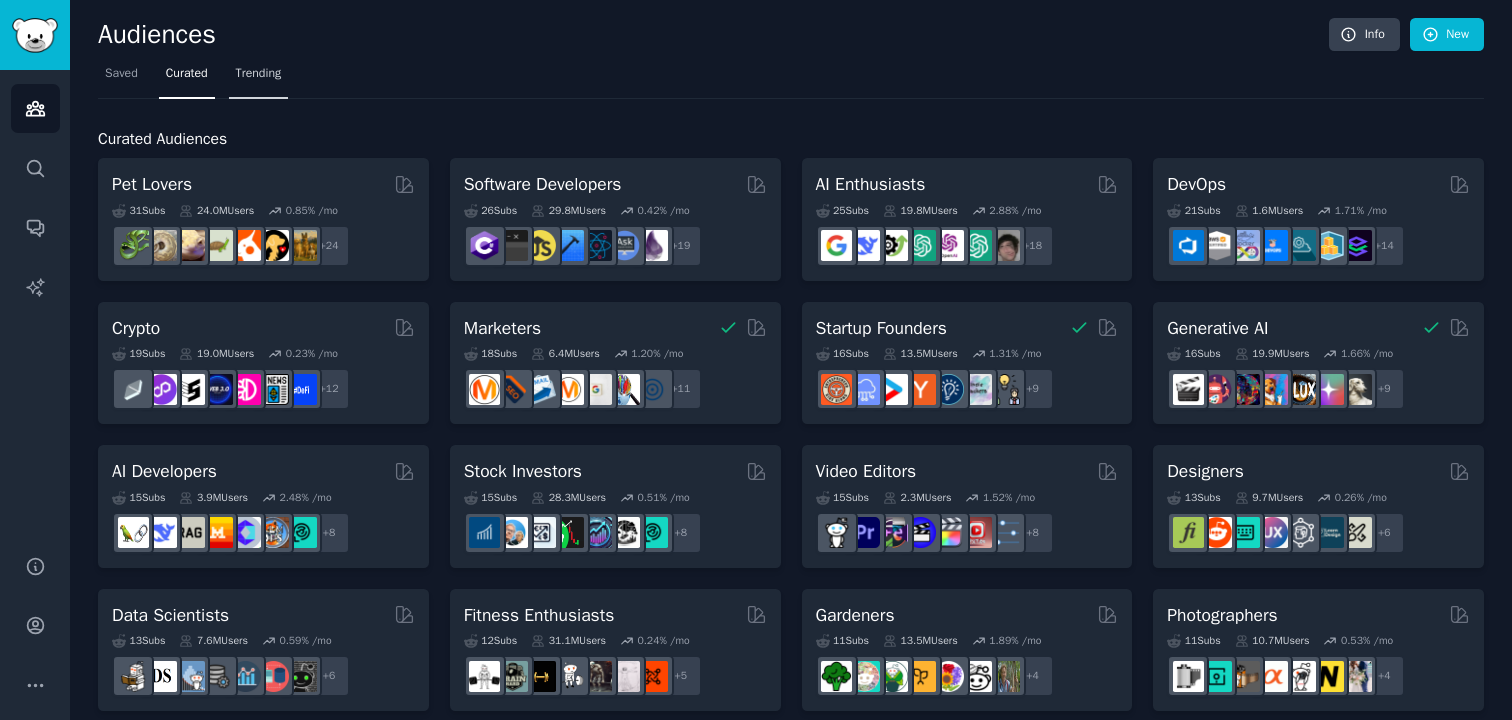 click on "Trending" at bounding box center [259, 74] 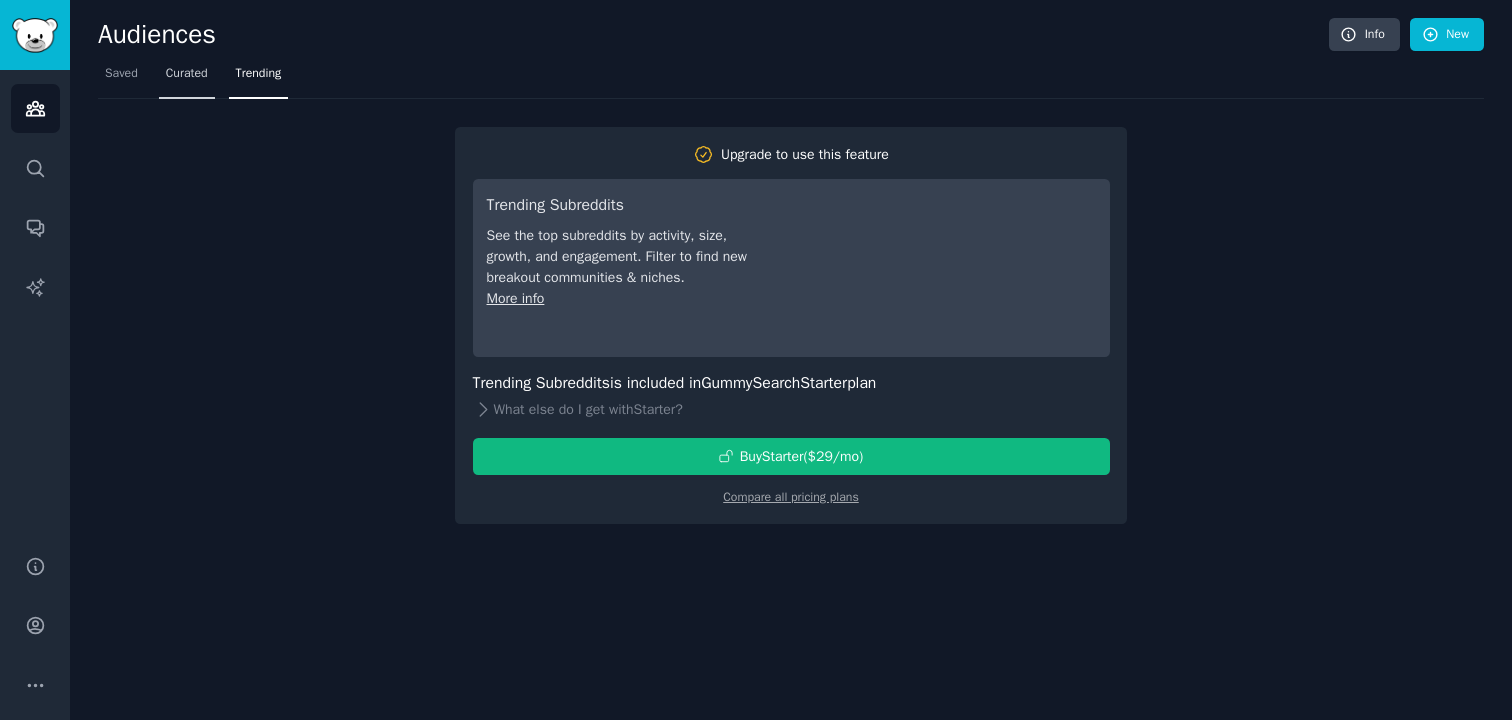 click on "Curated" at bounding box center (187, 78) 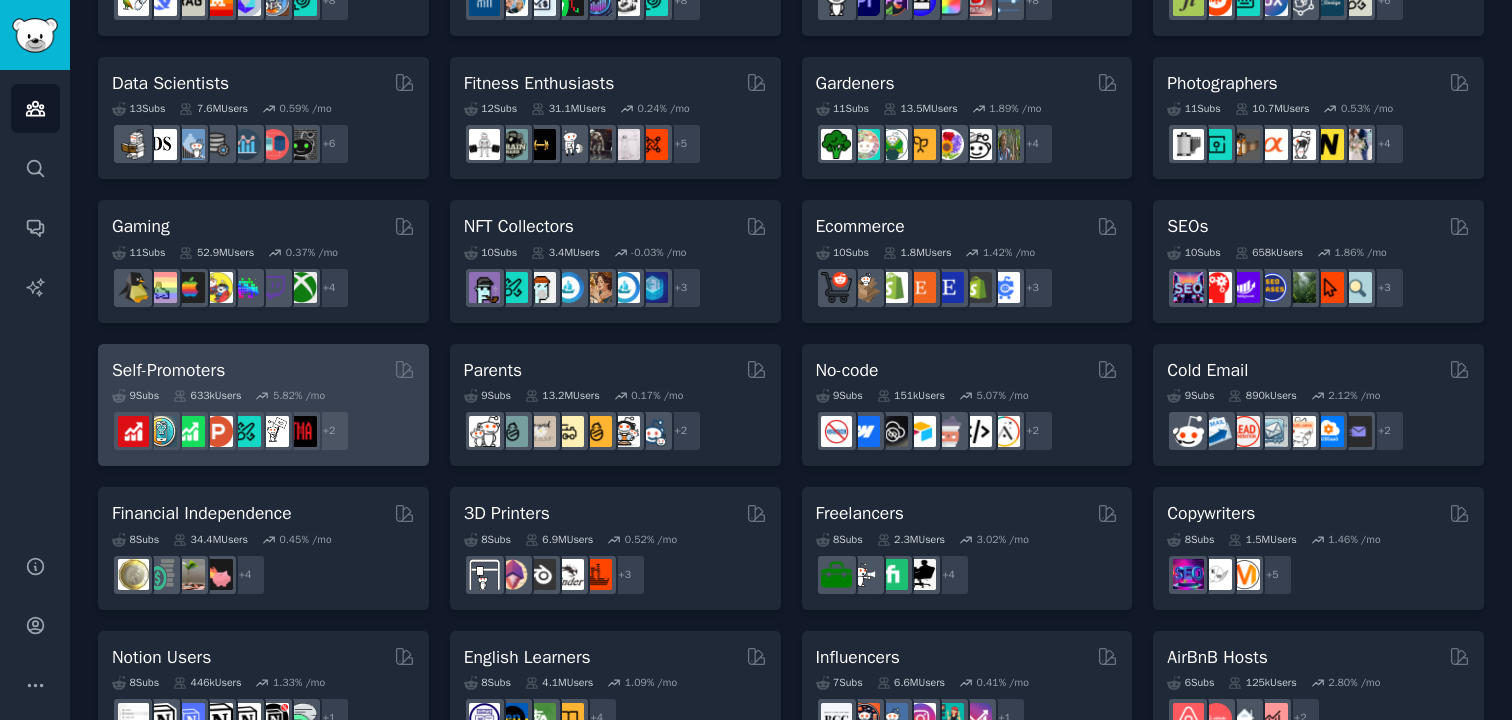 scroll, scrollTop: 534, scrollLeft: 0, axis: vertical 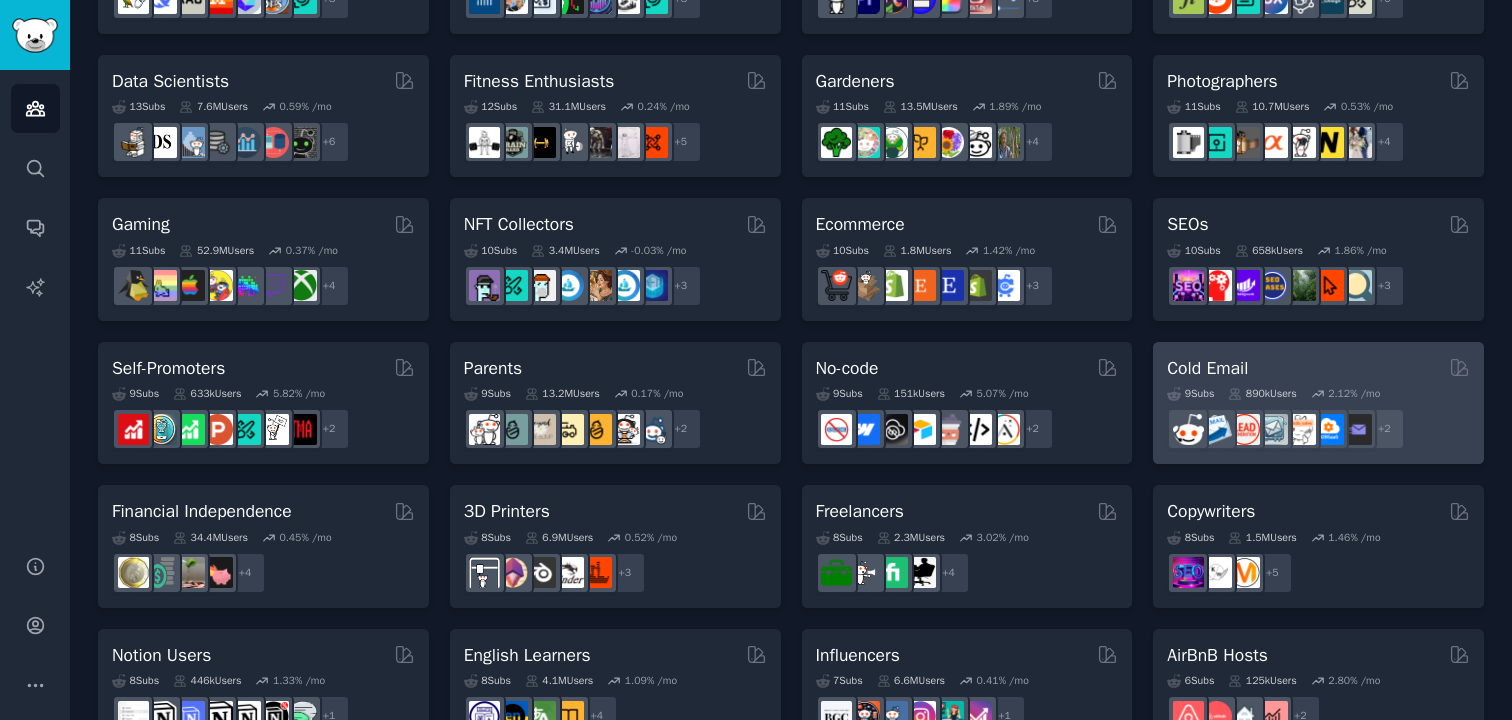 click on "Cold Email" at bounding box center (1318, 368) 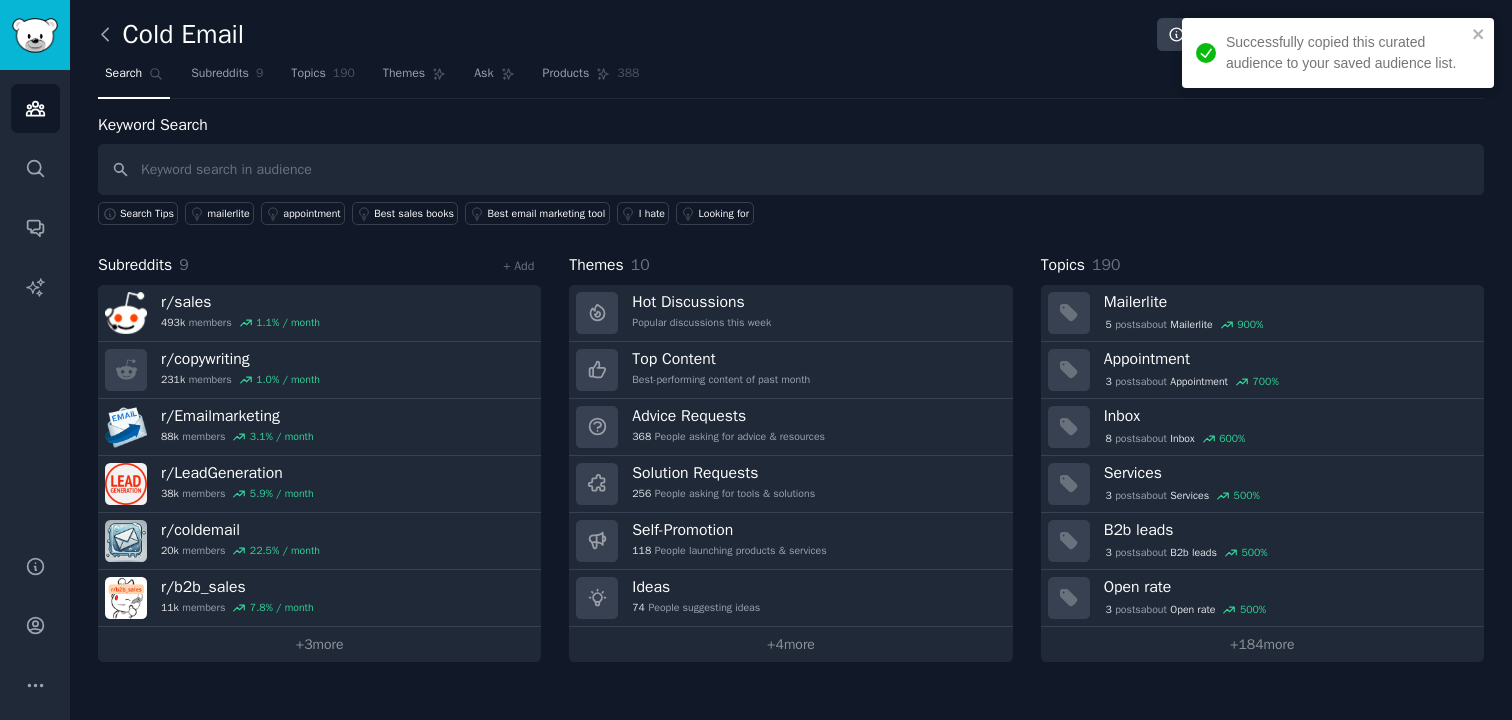 click 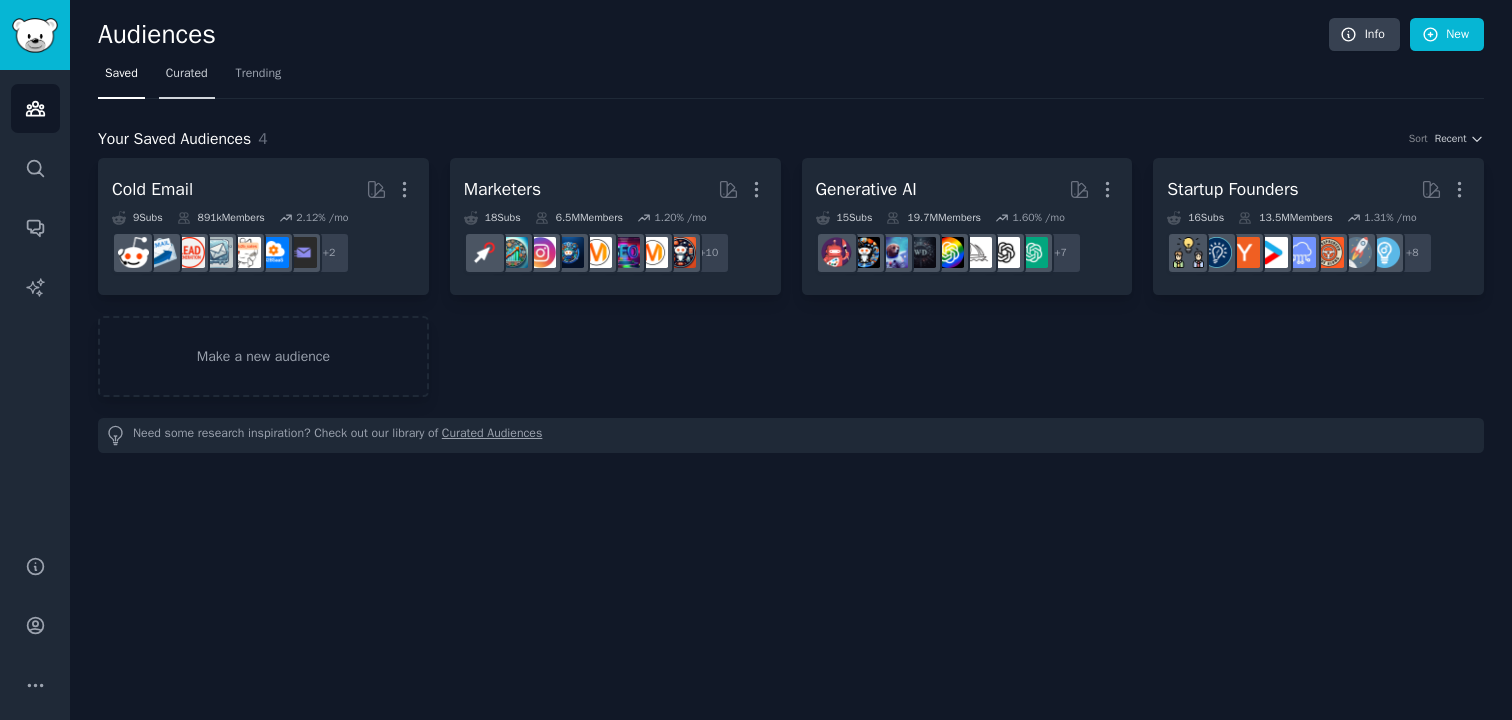 click on "Curated" at bounding box center [187, 74] 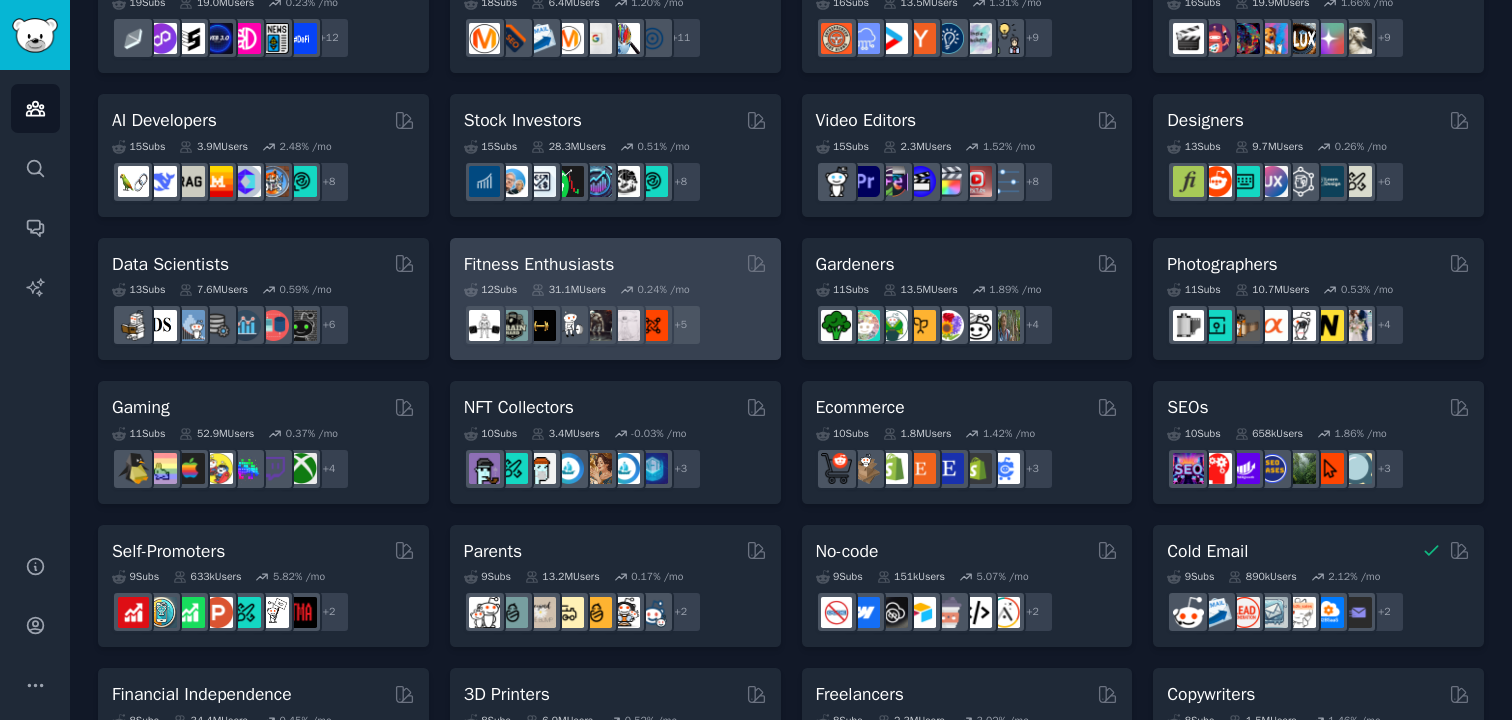 scroll, scrollTop: 0, scrollLeft: 0, axis: both 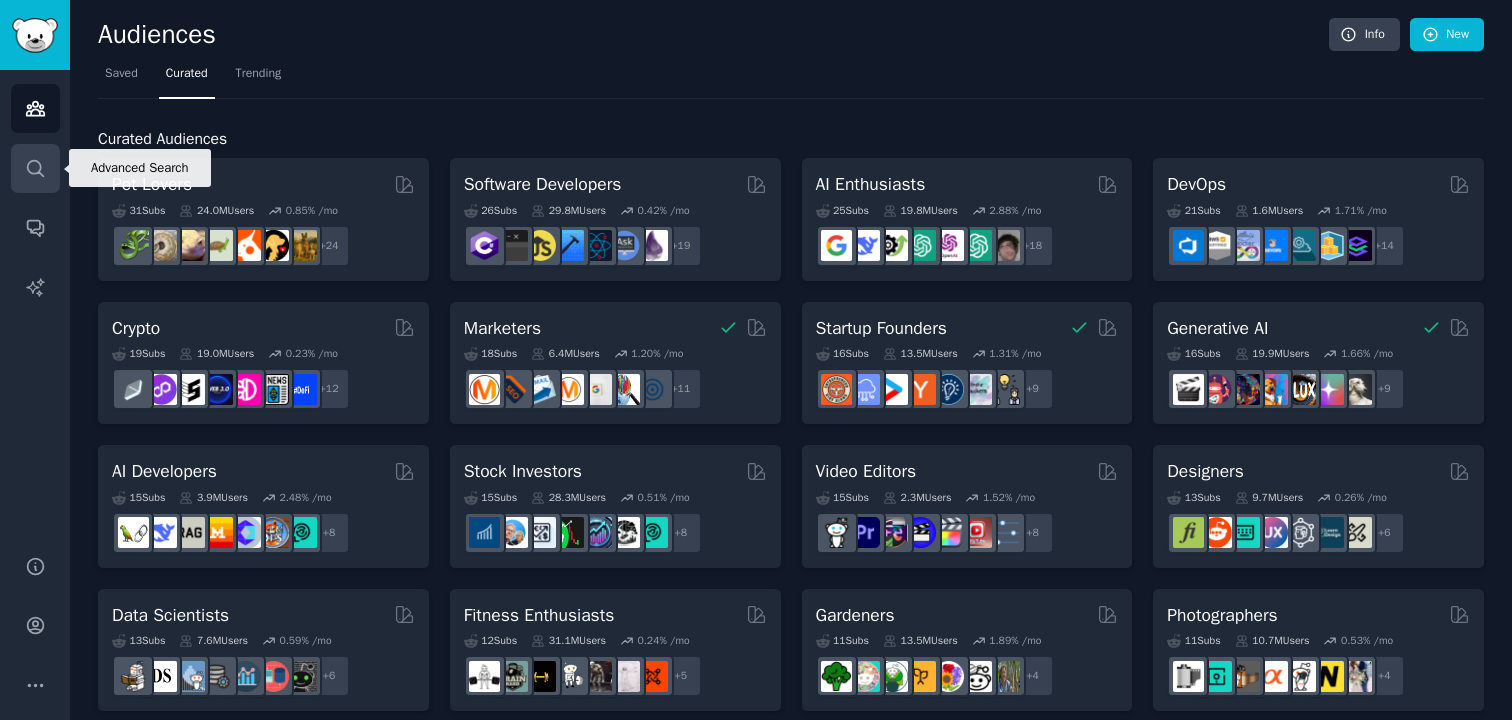 click 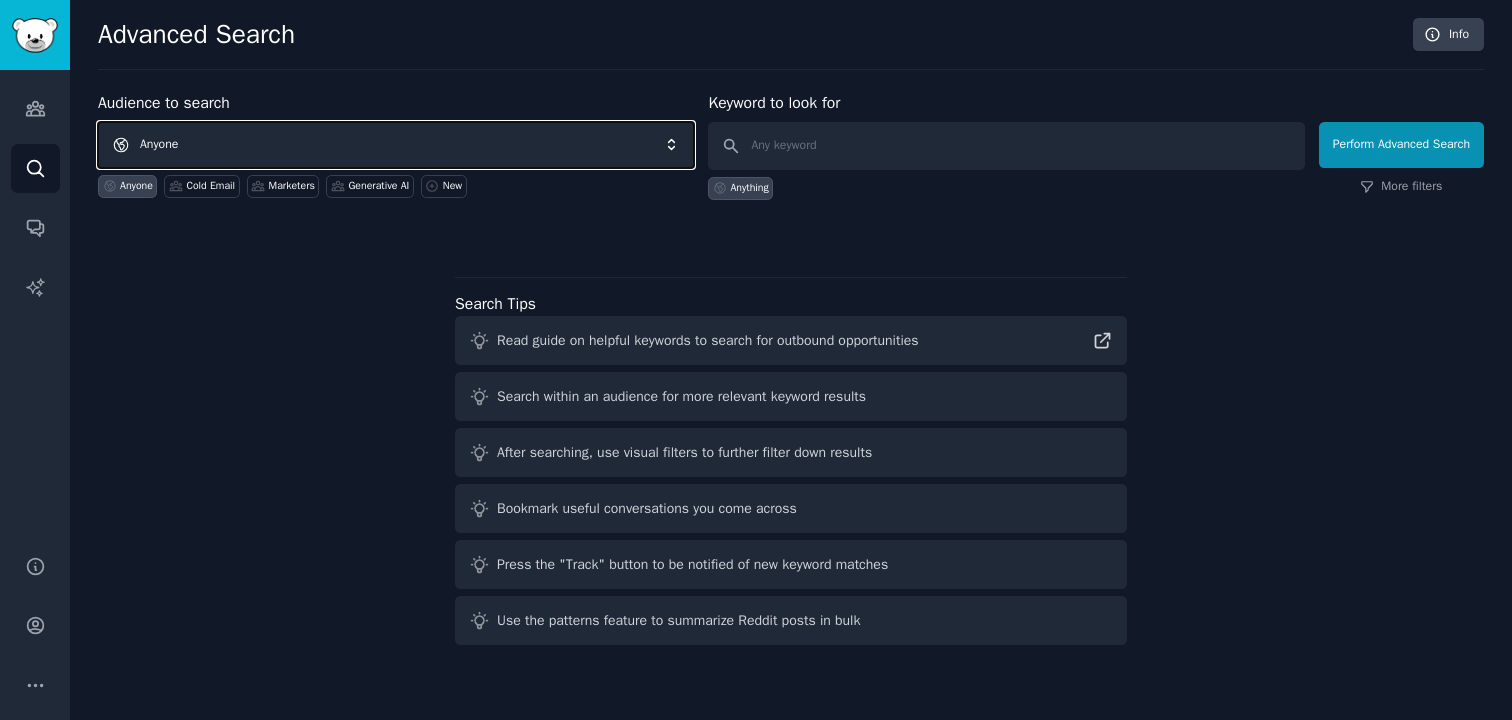 click on "Anyone" at bounding box center [396, 145] 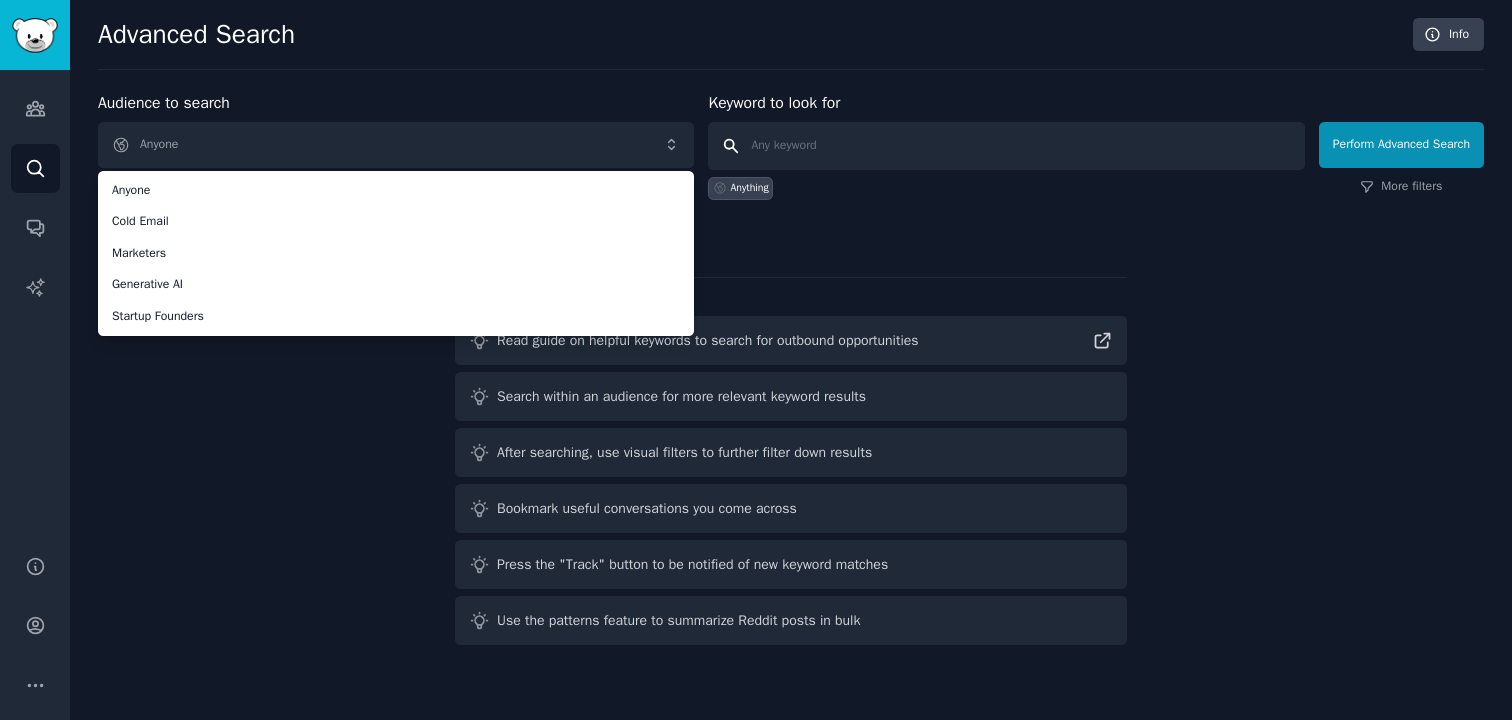 click at bounding box center (1006, 146) 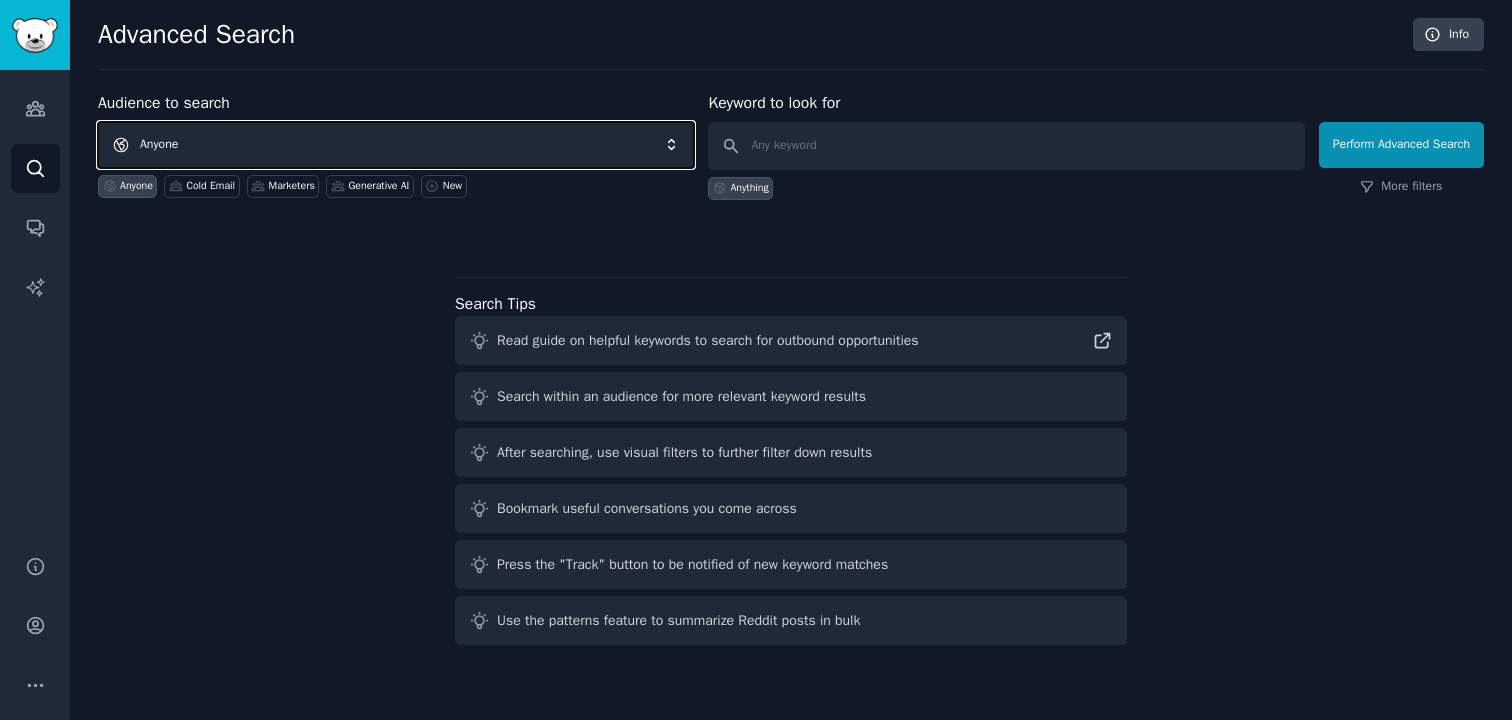 click on "Anyone" at bounding box center [396, 145] 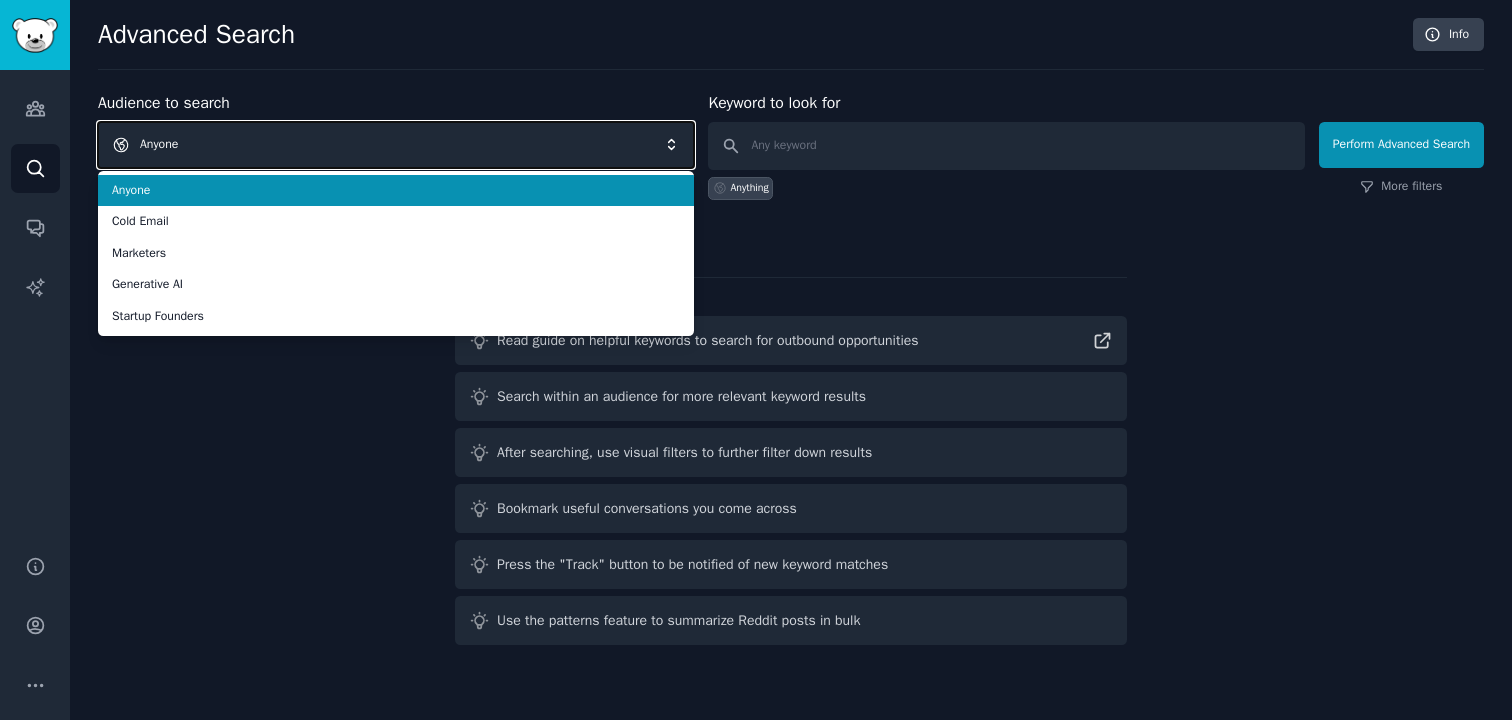 click on "Anyone" at bounding box center [396, 145] 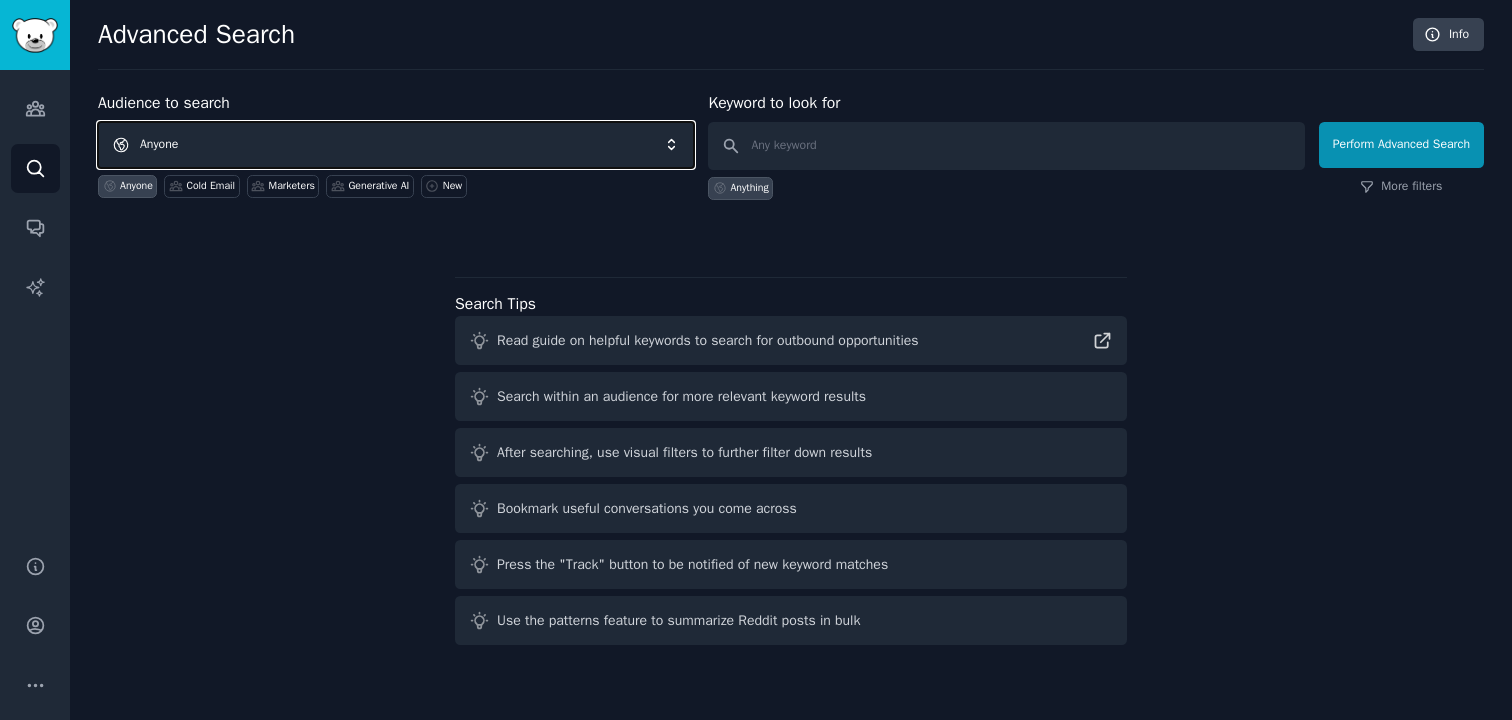 click on "Anyone" at bounding box center (396, 145) 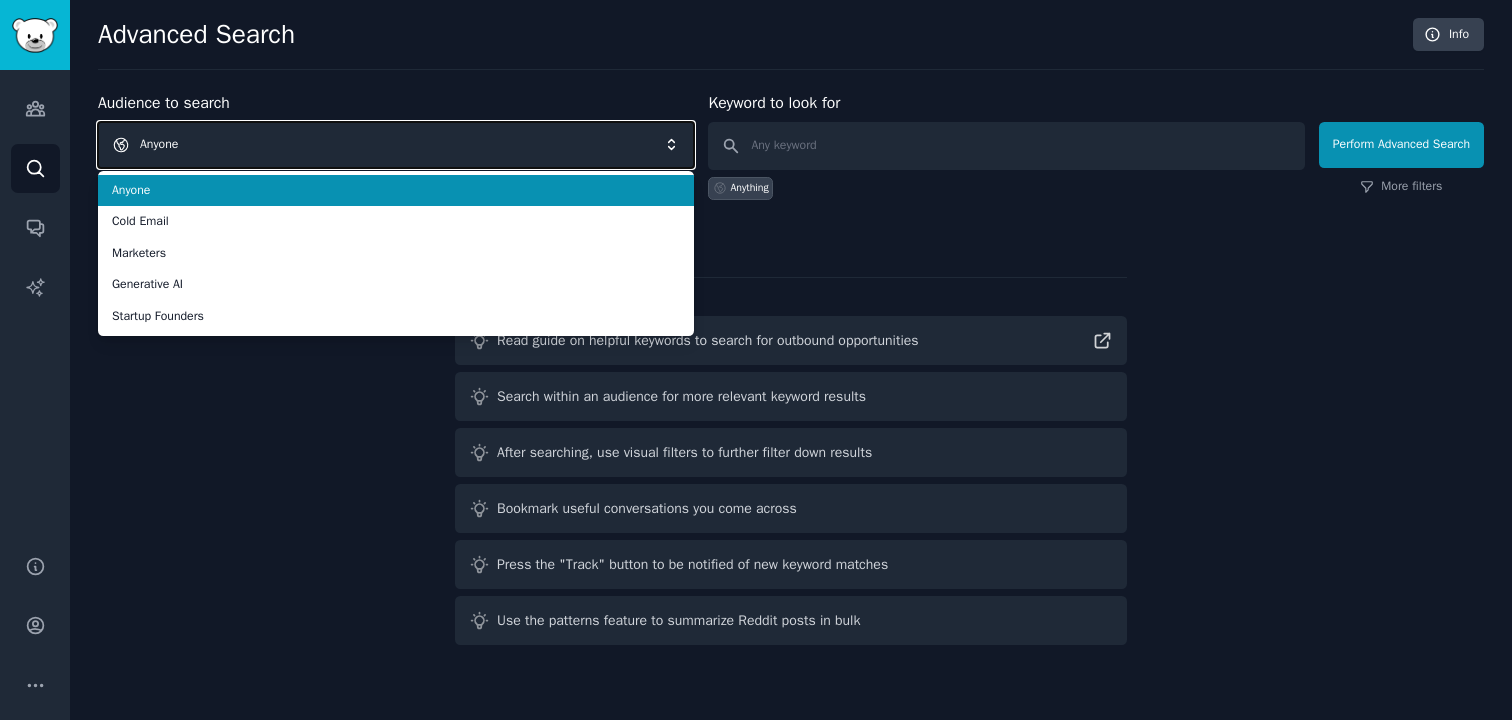 click on "Anyone" at bounding box center (396, 145) 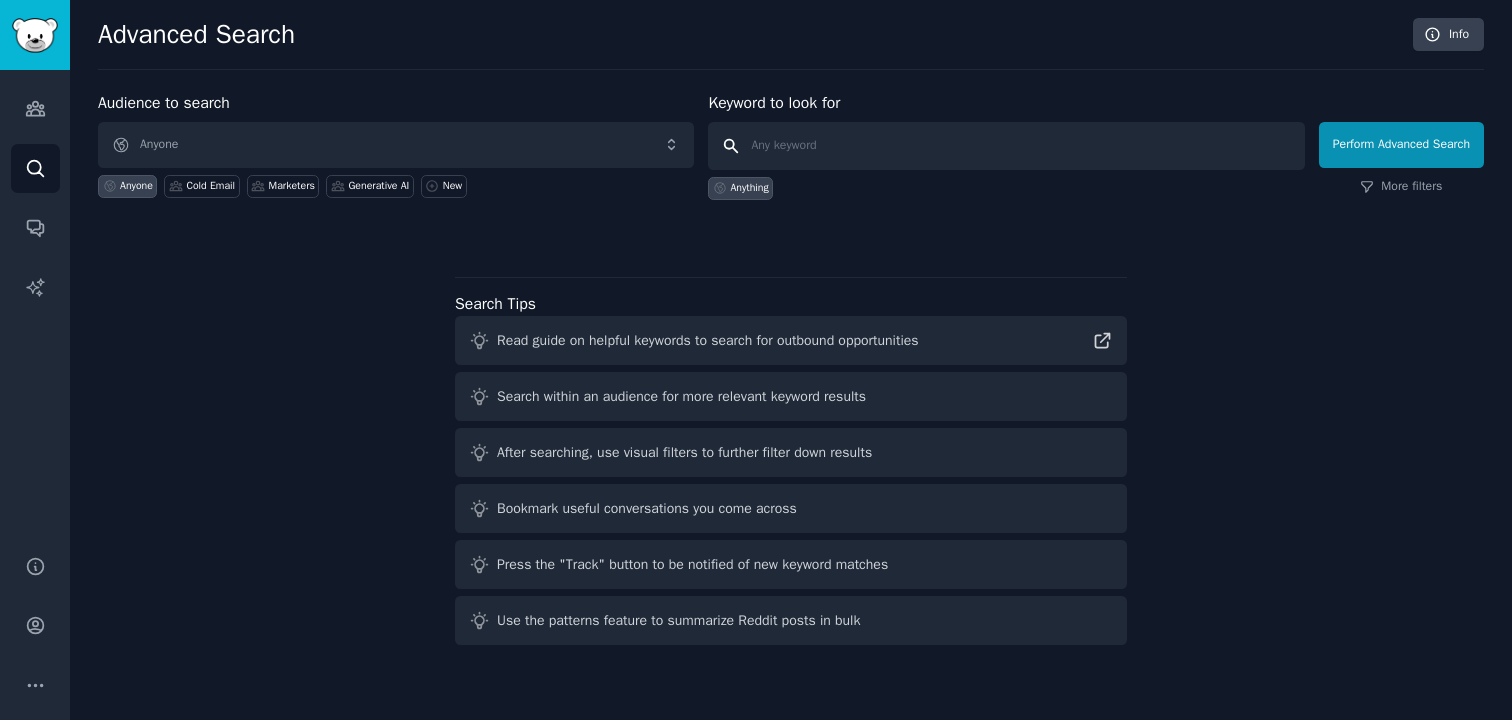 click at bounding box center [1006, 146] 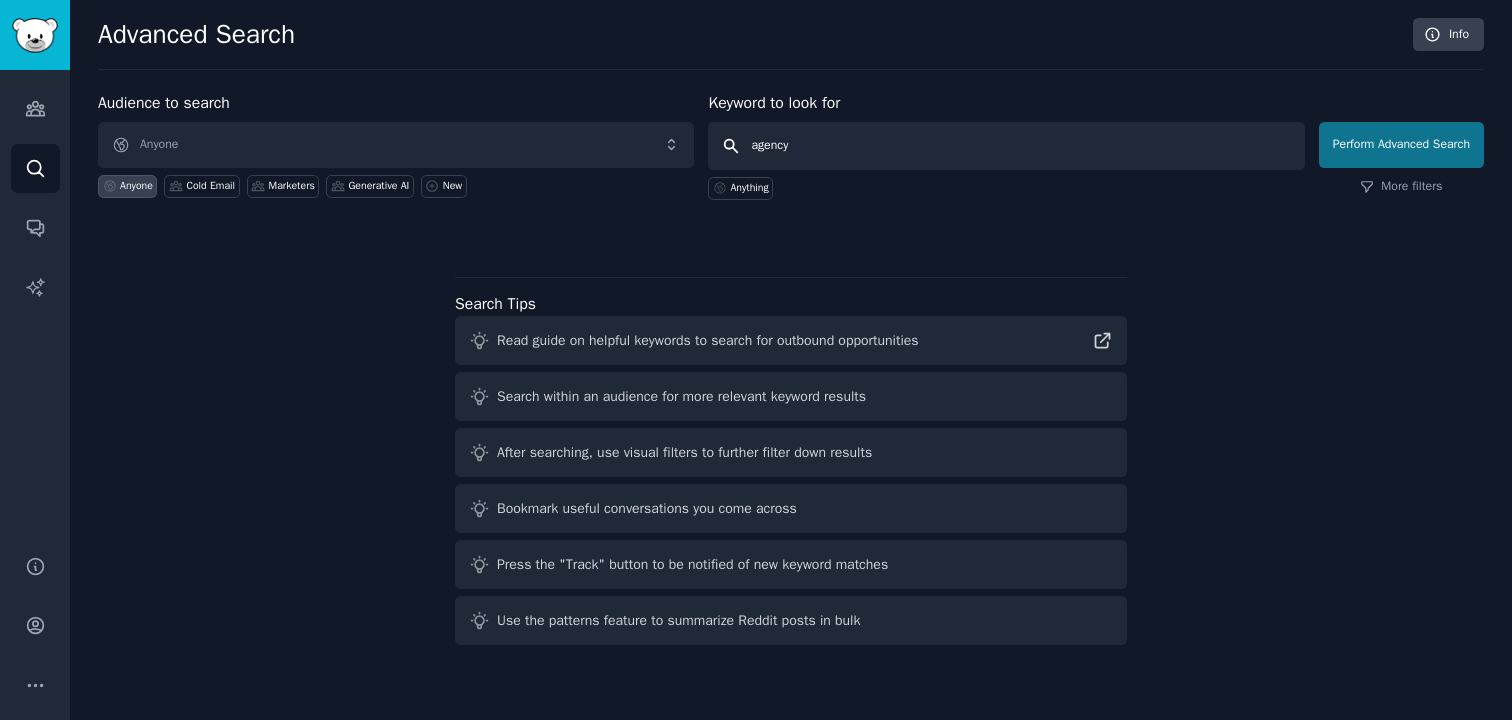 type on "agency" 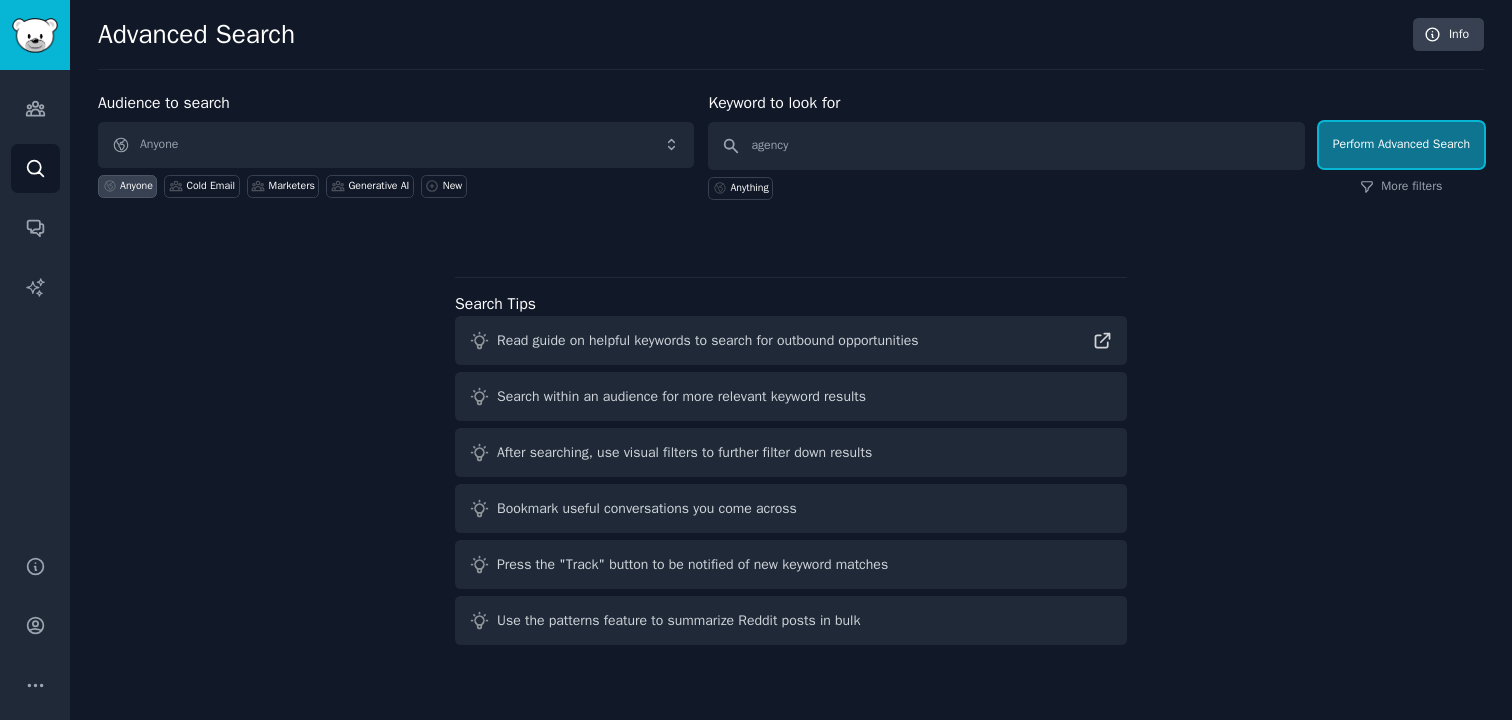 click on "Perform Advanced Search" at bounding box center (1401, 145) 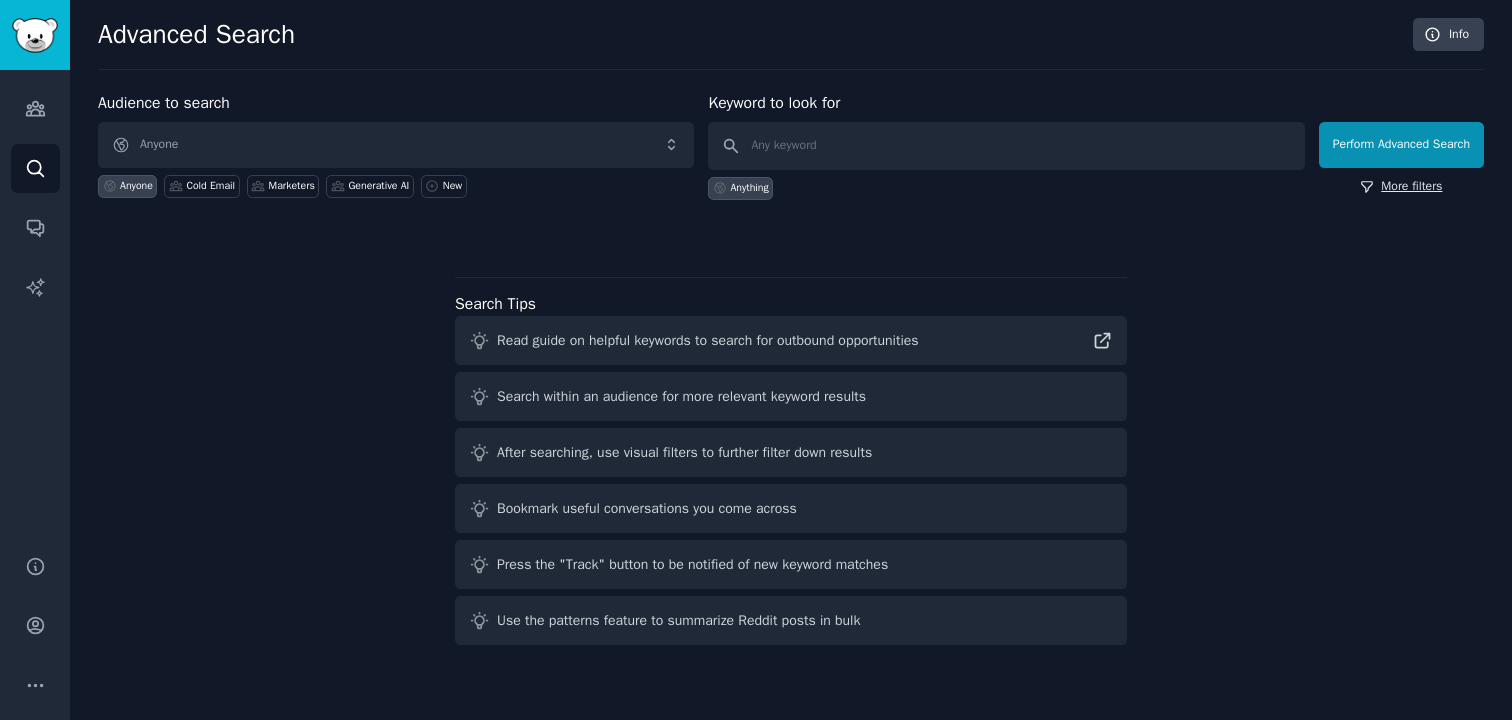 click 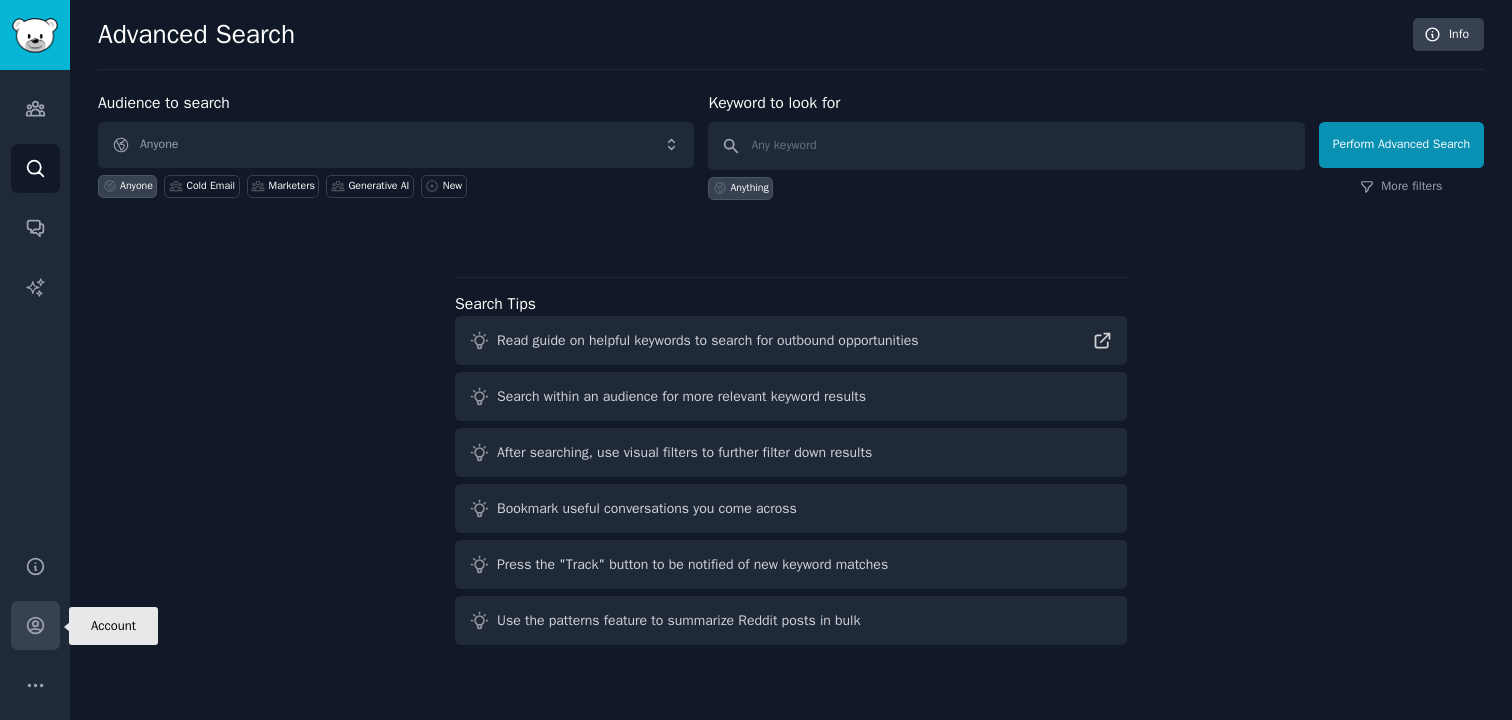 click 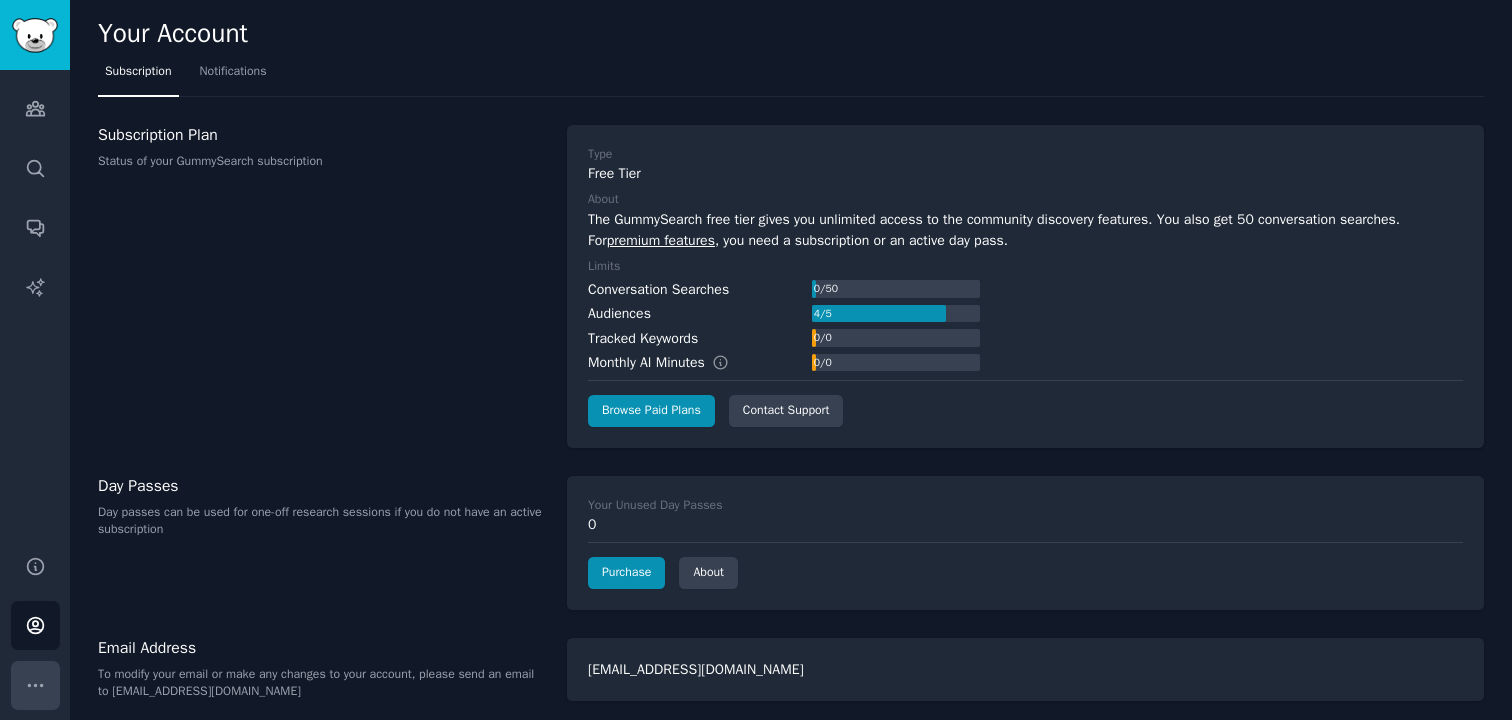 click 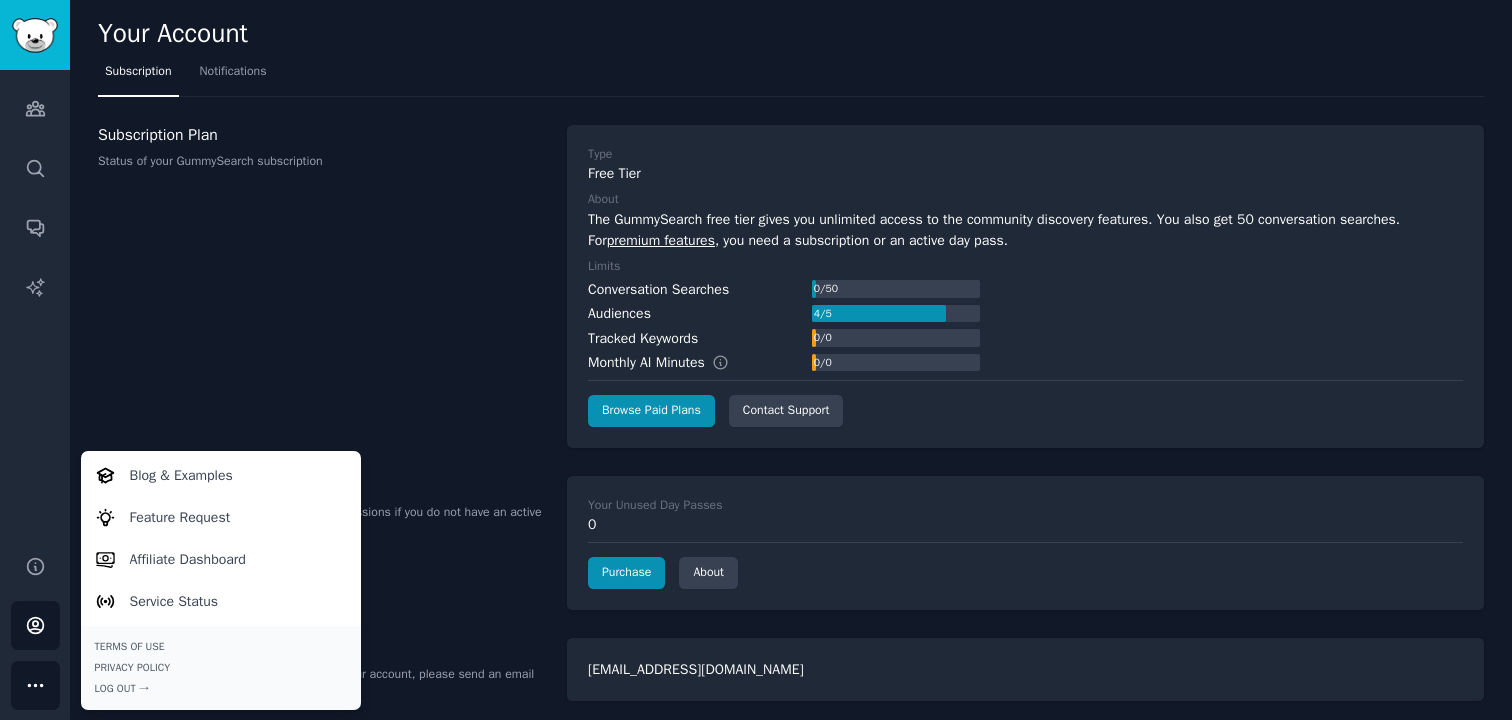 click on "Subscription Plan Status of your GummySearch subscription" at bounding box center [322, 286] 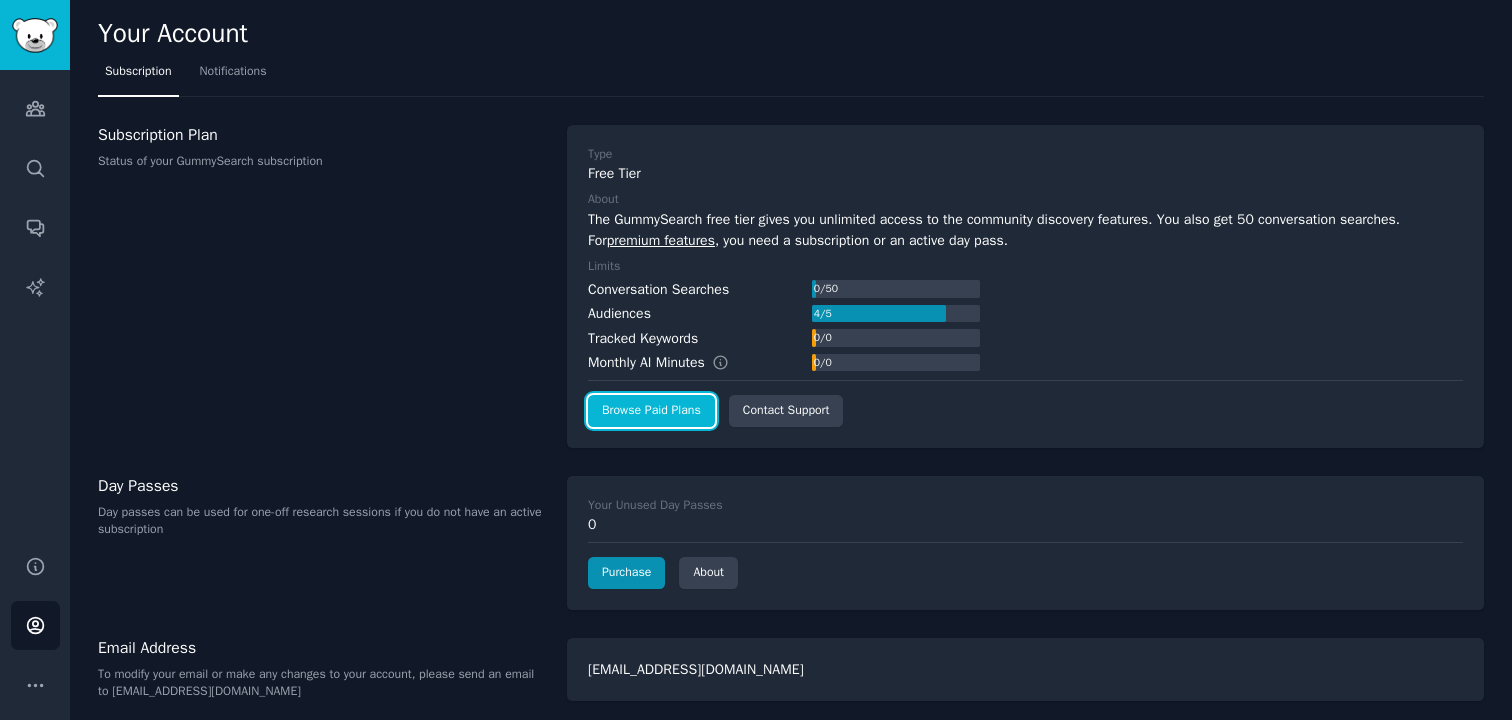 click on "Browse Paid Plans" at bounding box center (651, 411) 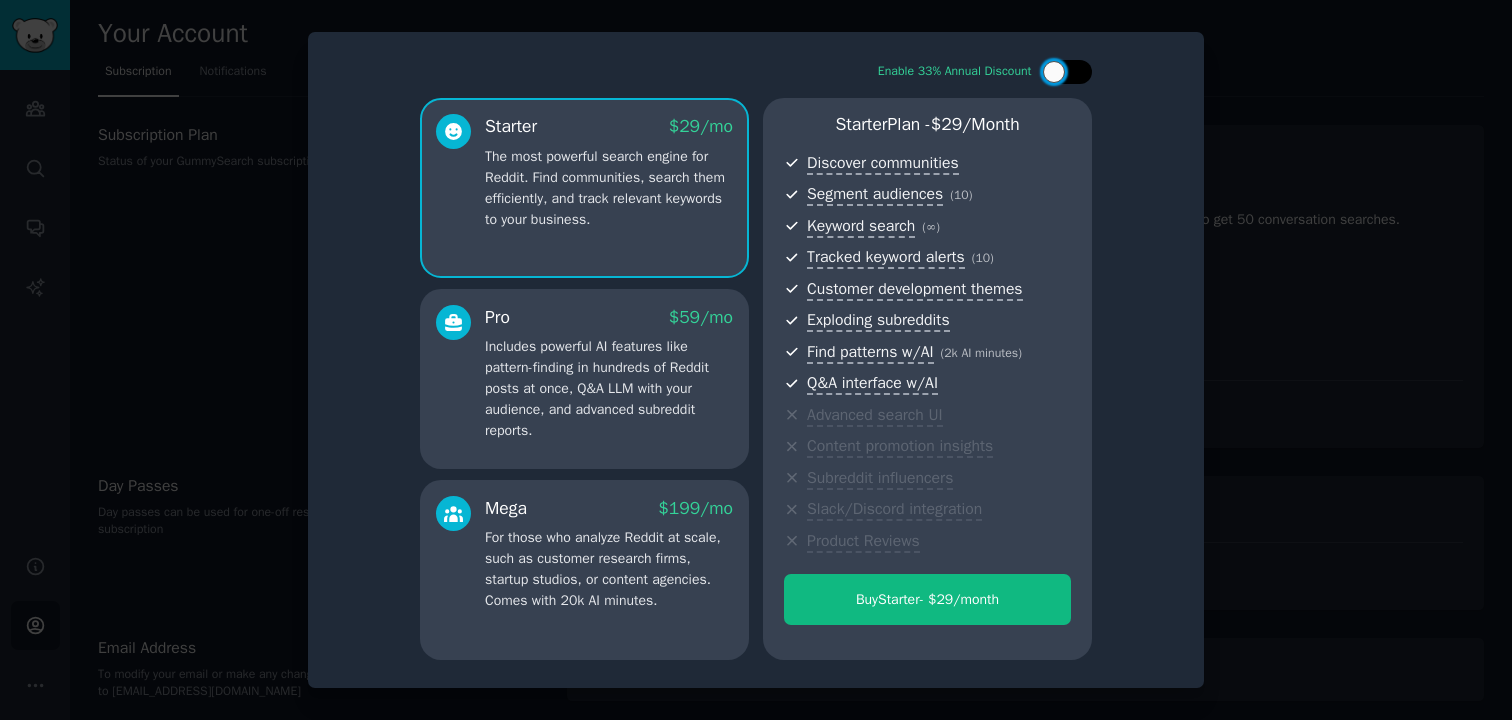 click at bounding box center (1067, 72) 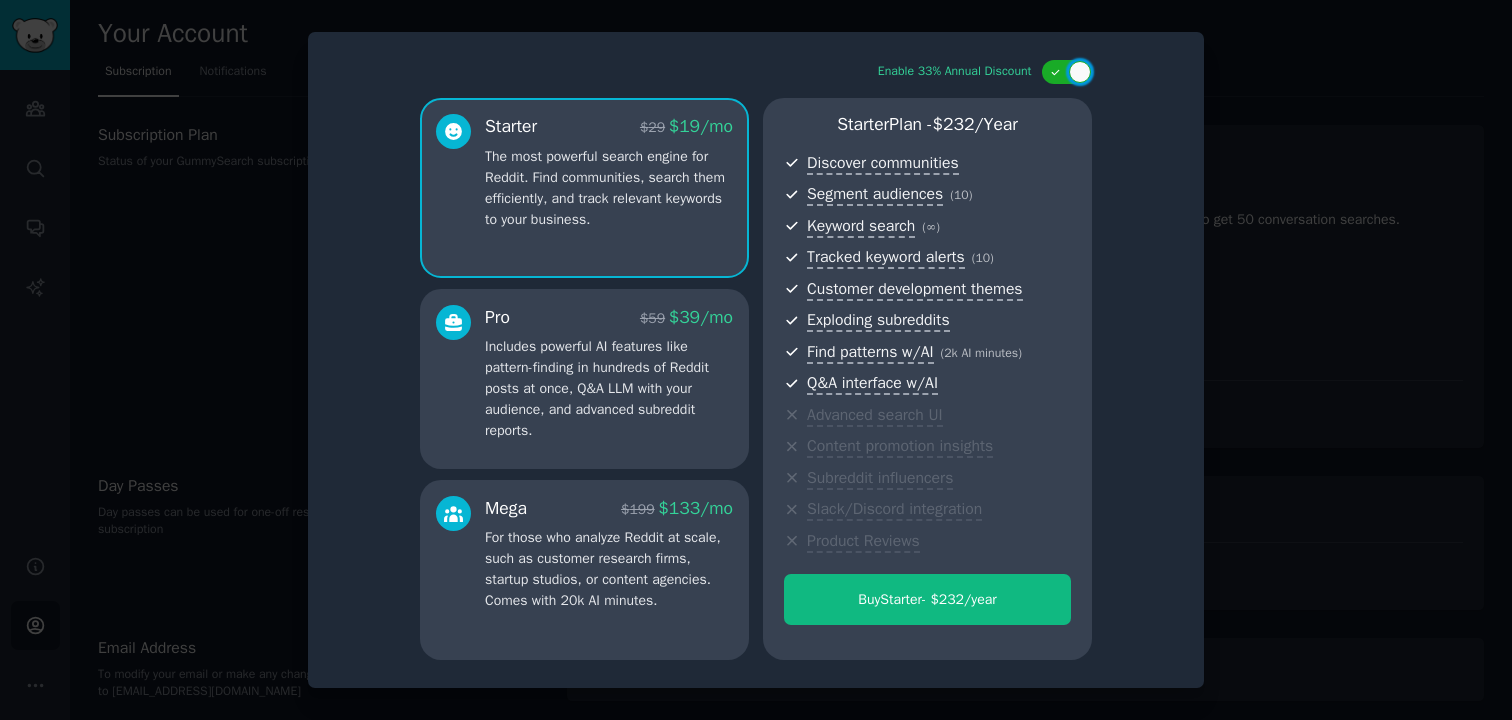 click on "$ 29 $ 19 /mo" at bounding box center (683, 126) 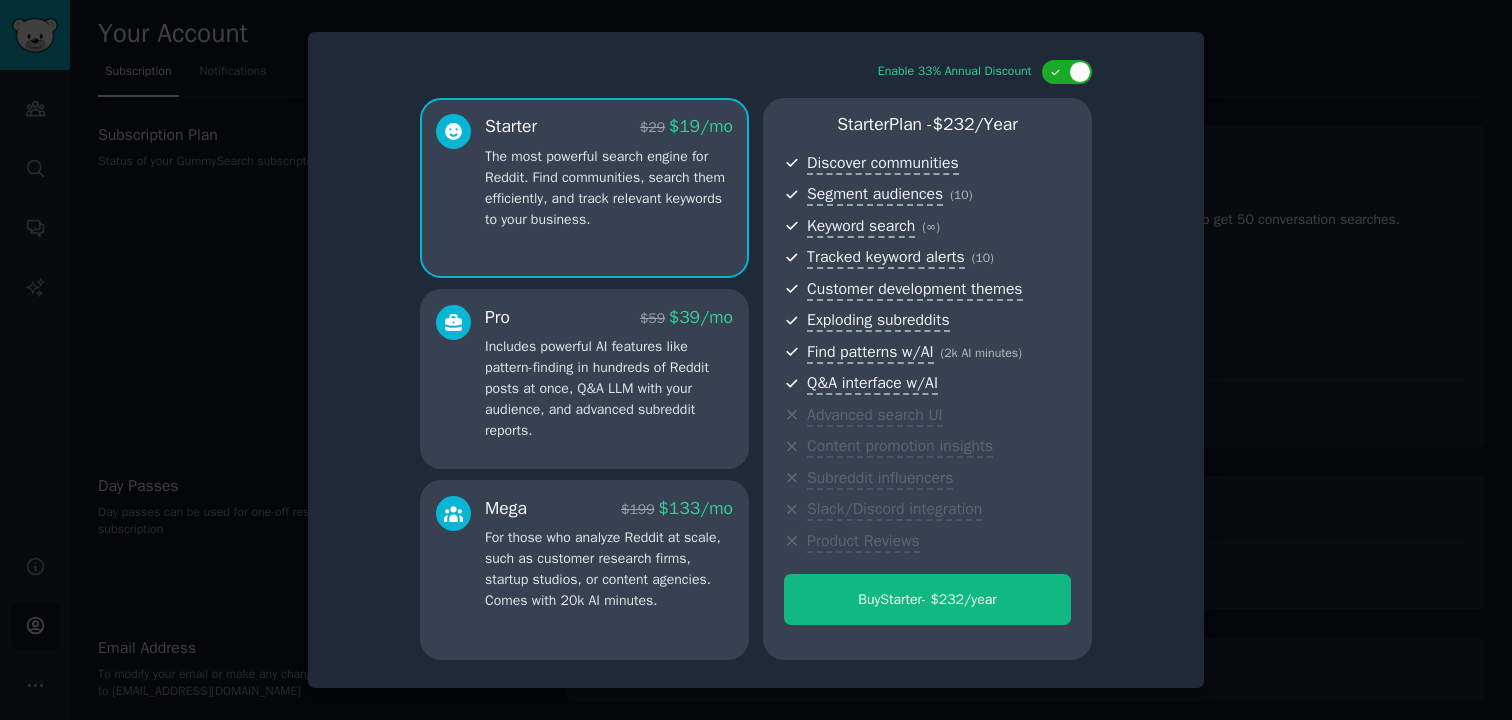 click on "Includes powerful AI features like pattern-finding in hundreds of Reddit posts at once, Q&A LLM with your audience, and advanced subreddit reports." at bounding box center (609, 388) 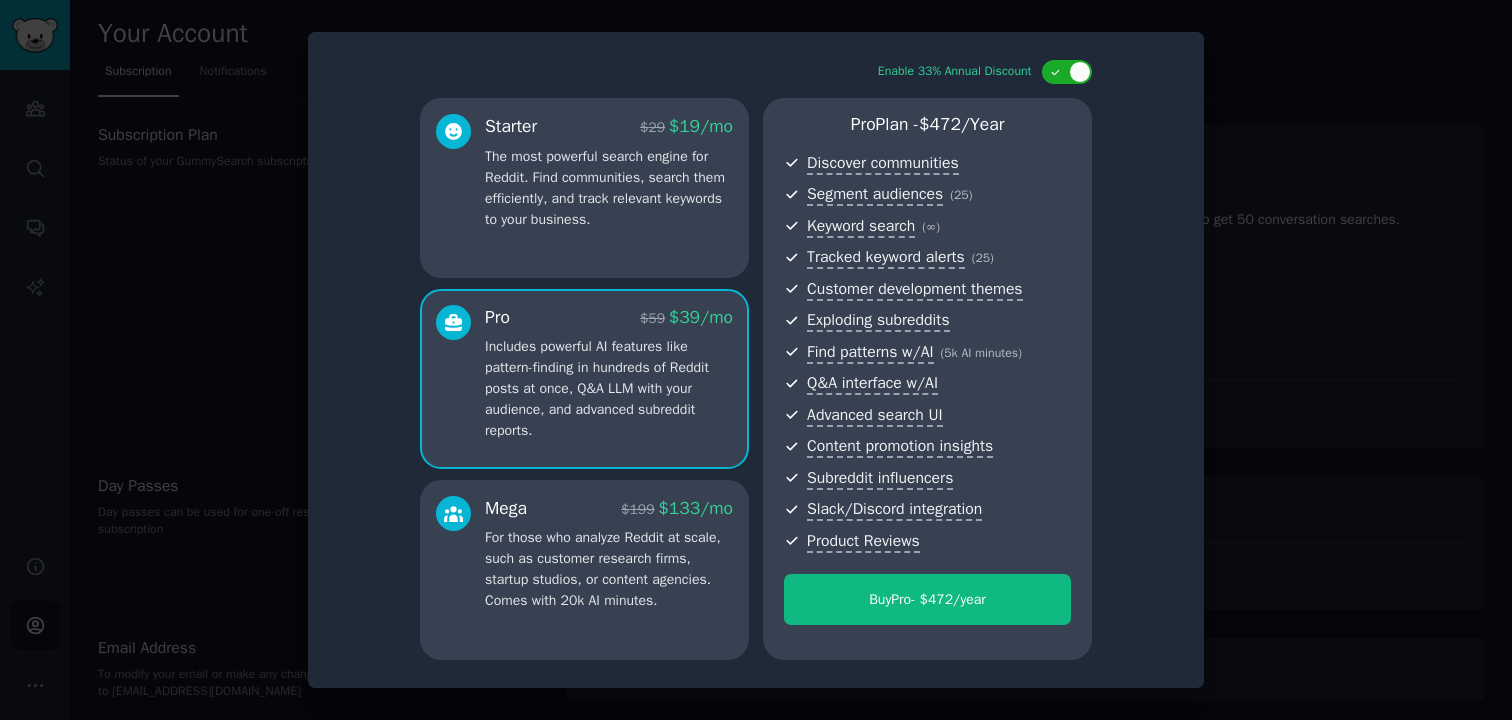 click on "The most powerful search engine for Reddit. Find communities, search them efficiently, and track relevant keywords to your business." at bounding box center [609, 188] 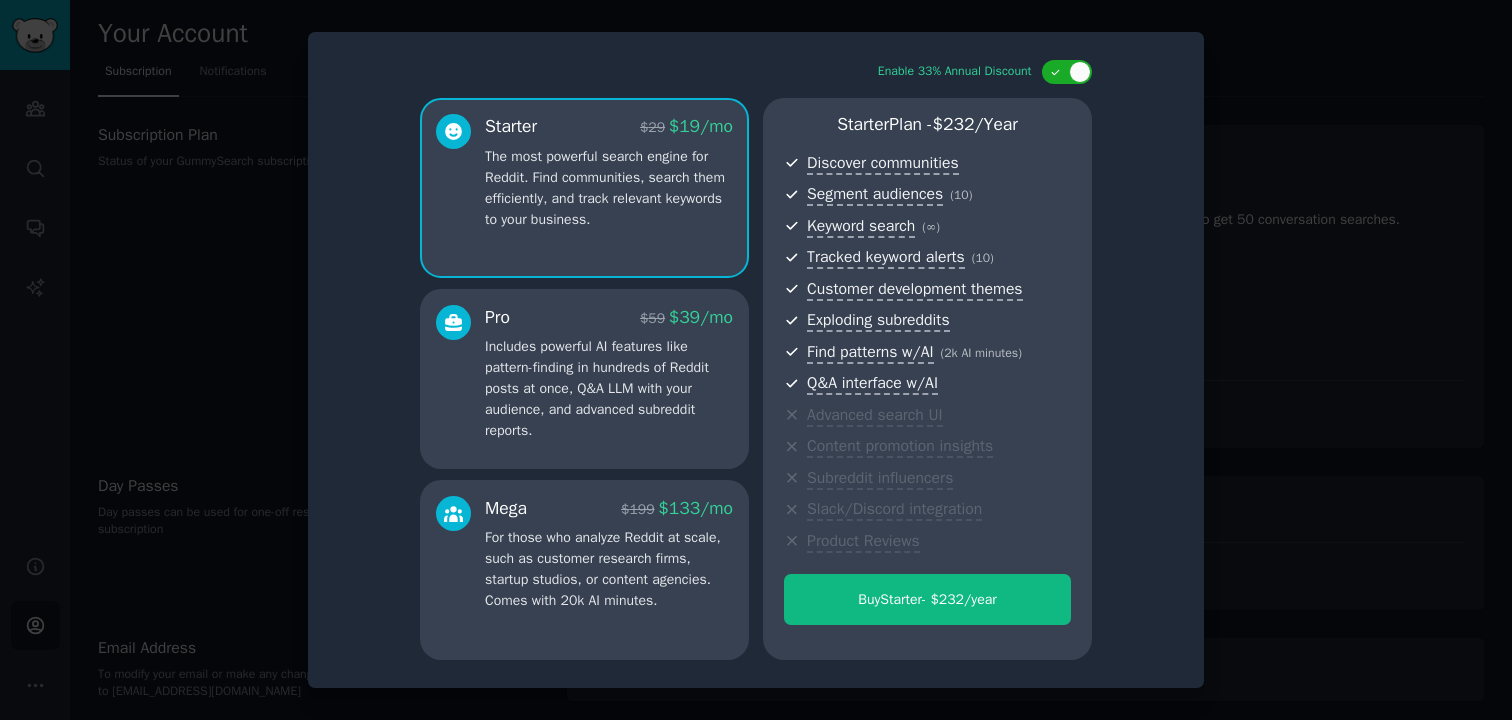 click on "$ 199 $ 133 /mo" at bounding box center (673, 508) 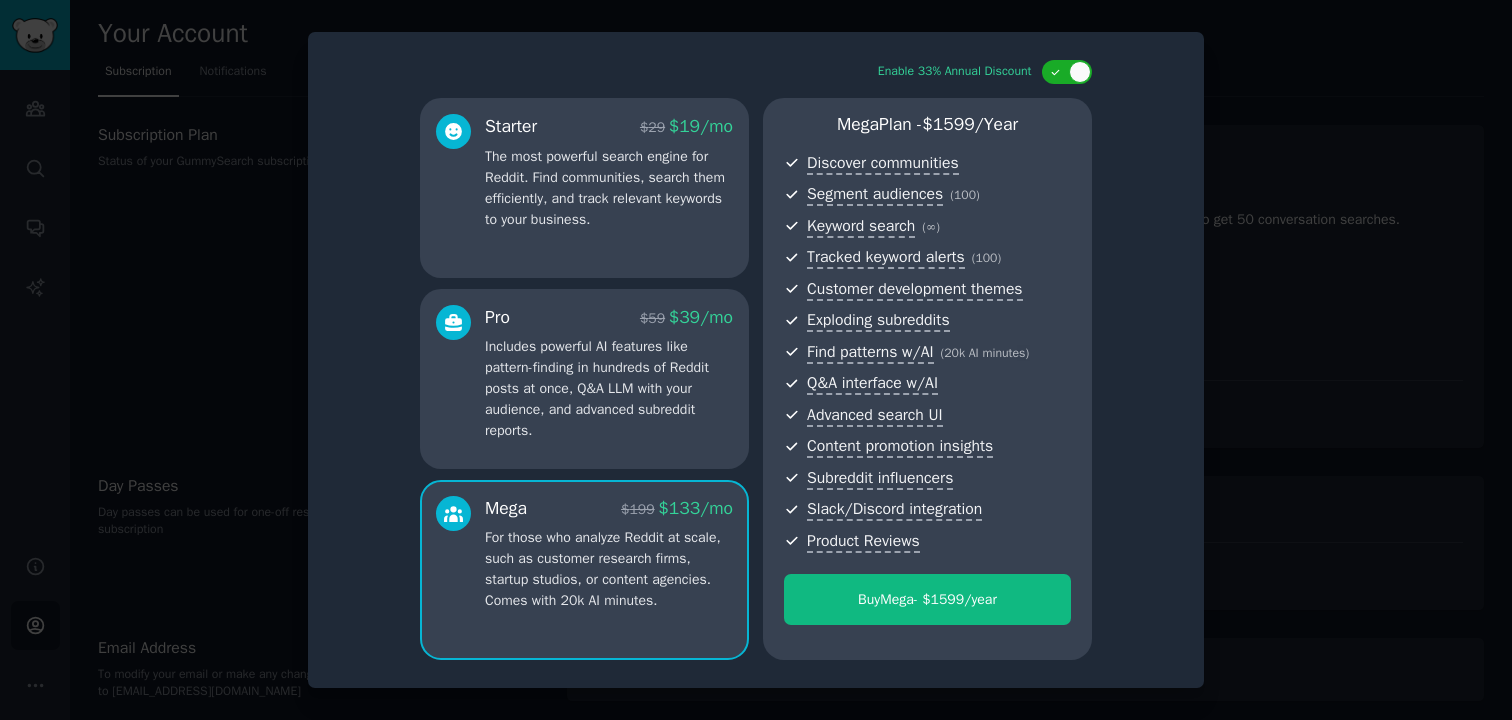 click on "The most powerful search engine for Reddit. Find communities, search them efficiently, and track relevant keywords to your business." at bounding box center (609, 188) 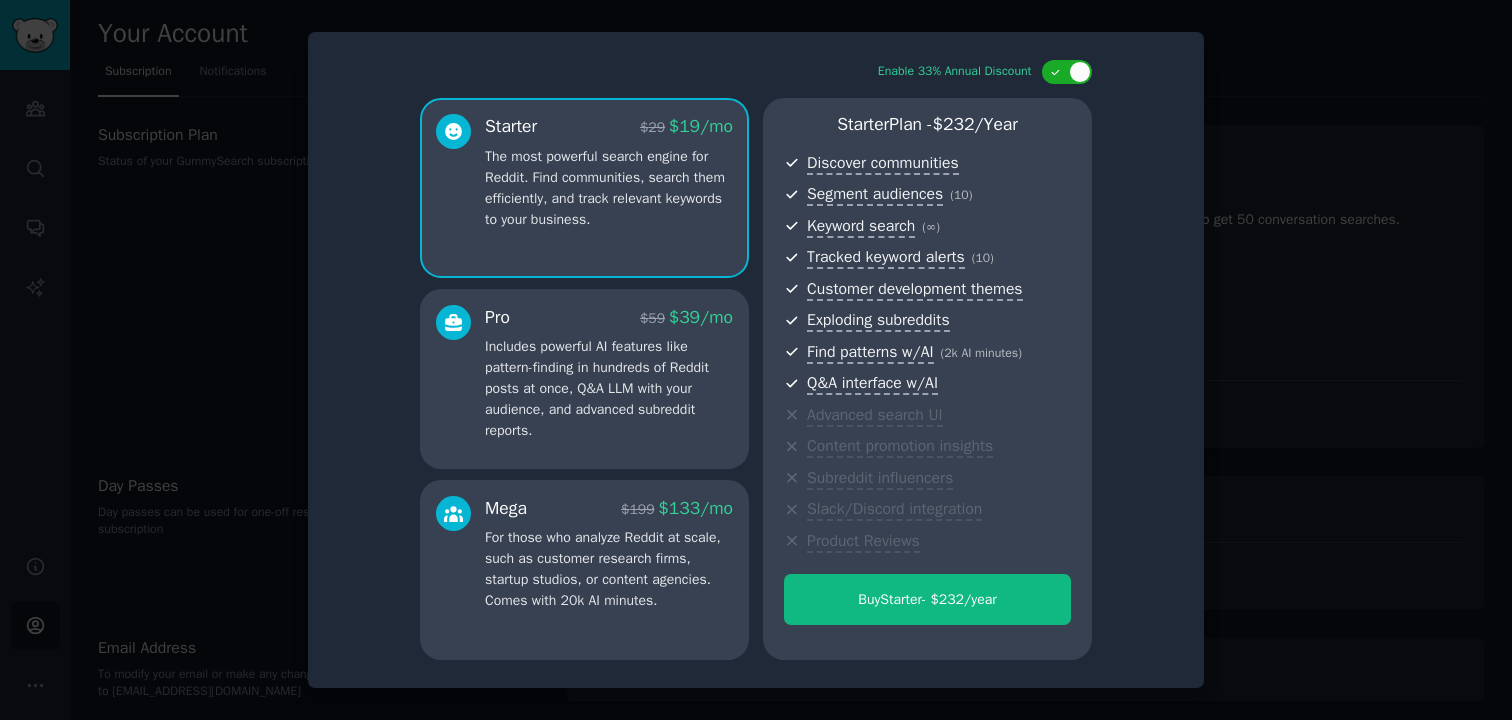 click on "$ 133 /mo" at bounding box center (695, 508) 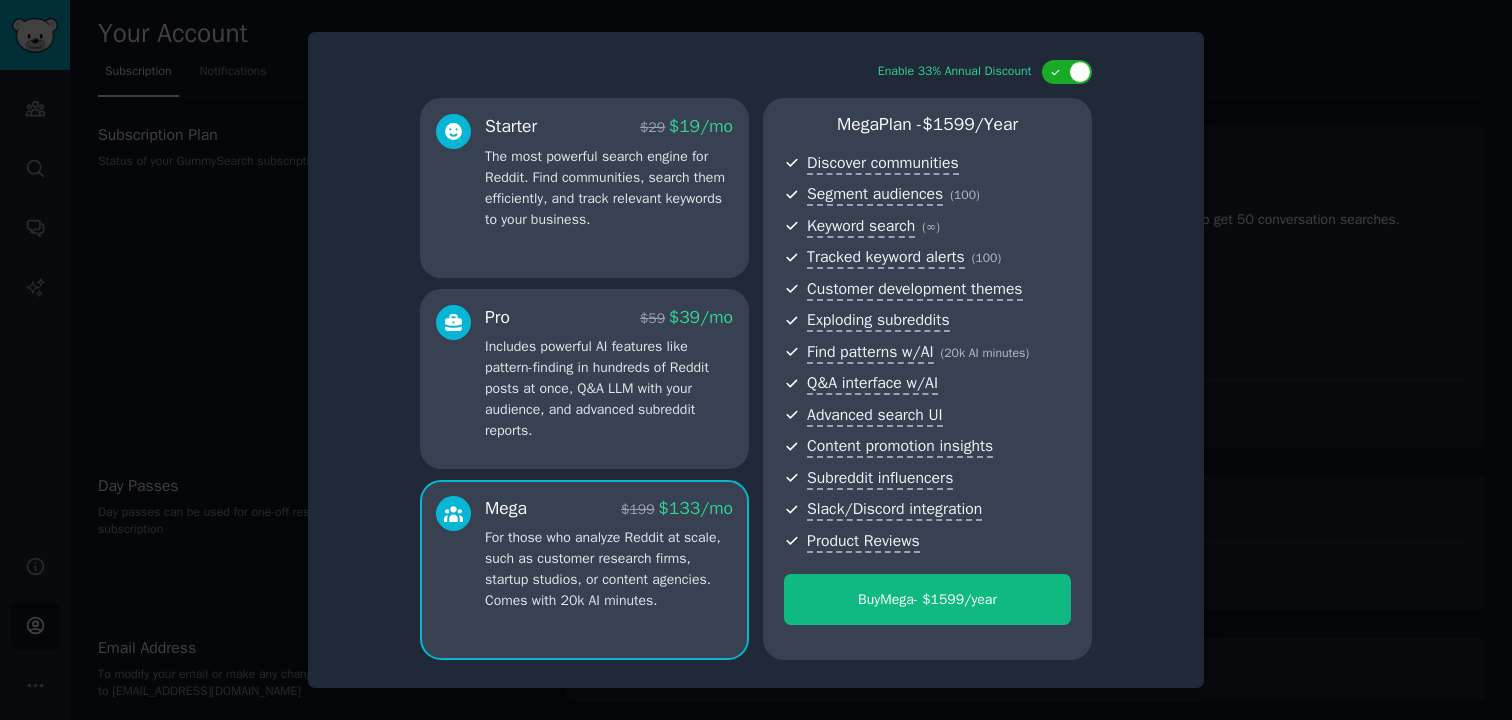 click on "The most powerful search engine for Reddit. Find communities, search them efficiently, and track relevant keywords to your business." at bounding box center [609, 188] 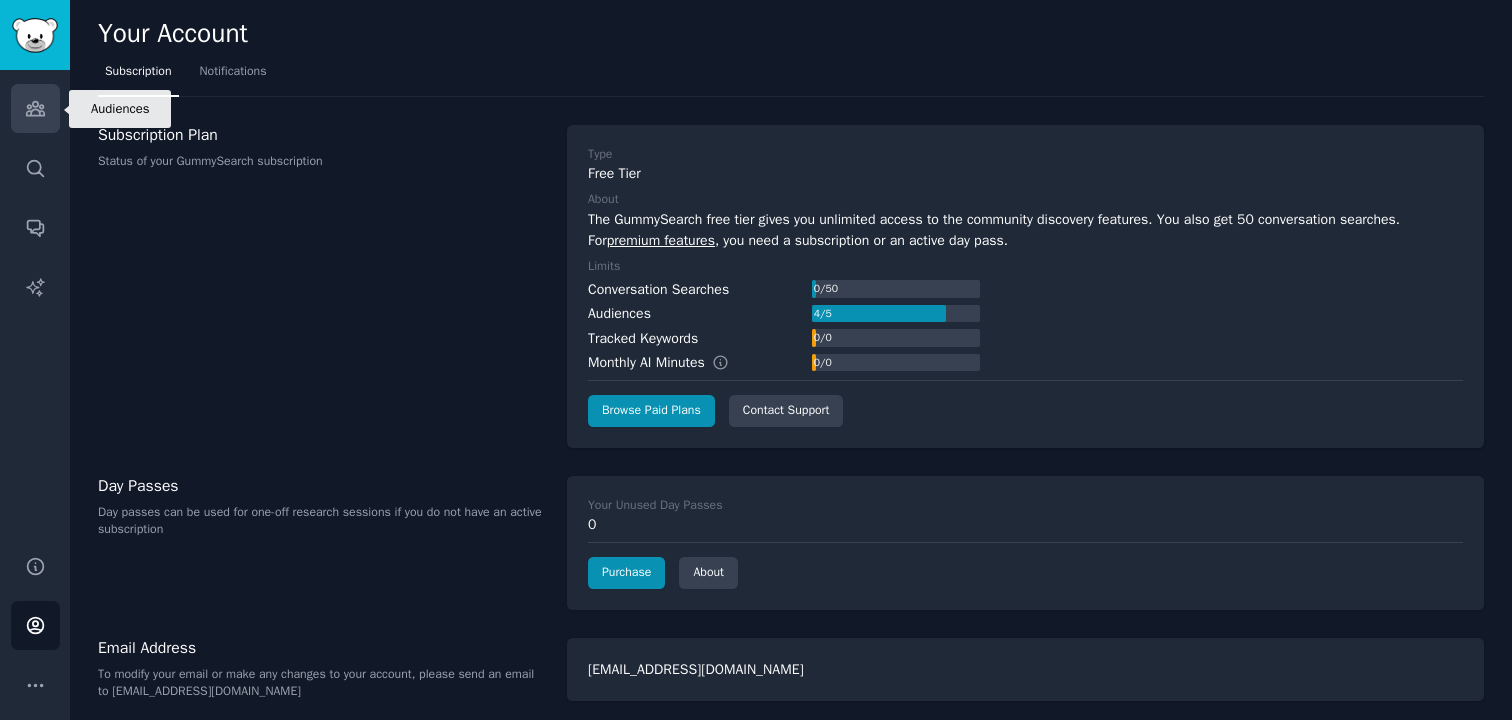 click on "Audiences" at bounding box center [35, 108] 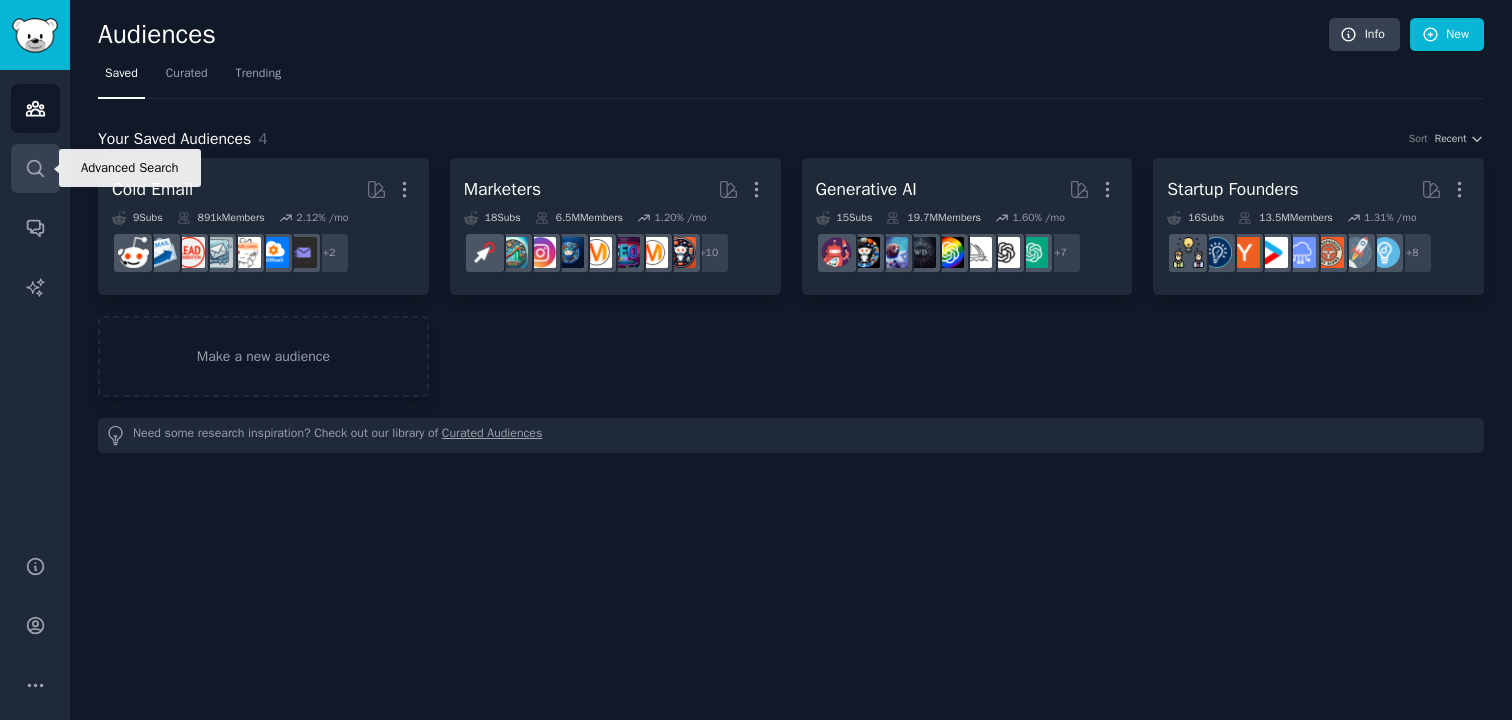 click 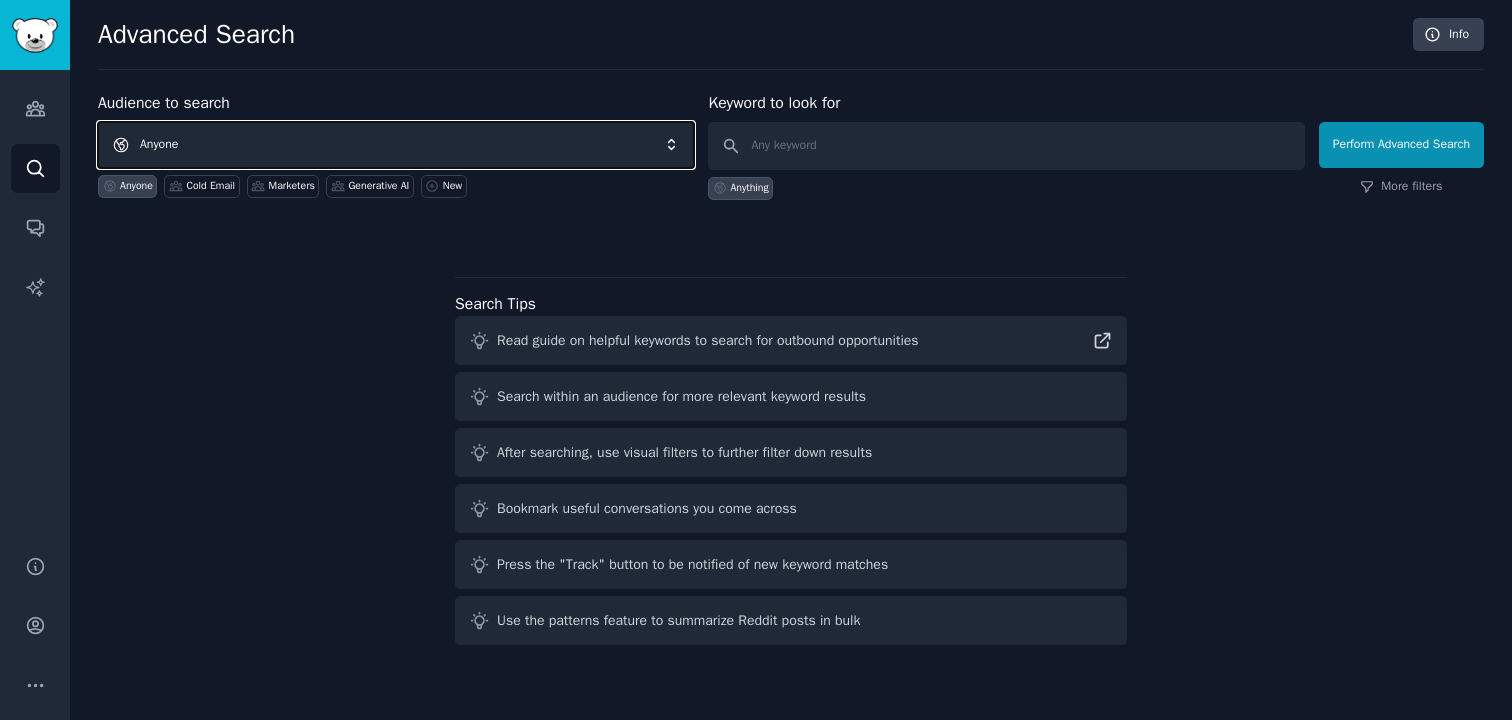 click on "Anyone" at bounding box center (396, 145) 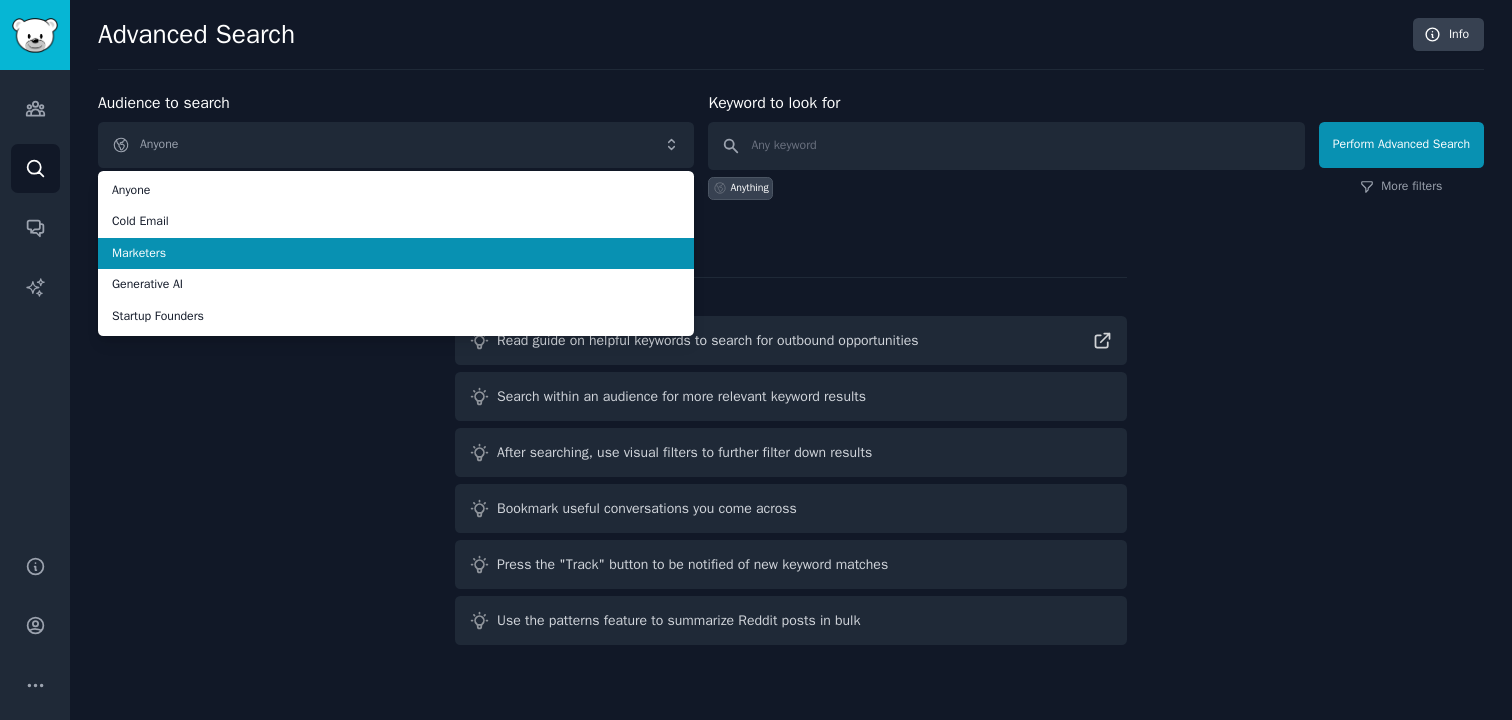click on "Marketers" at bounding box center [396, 254] 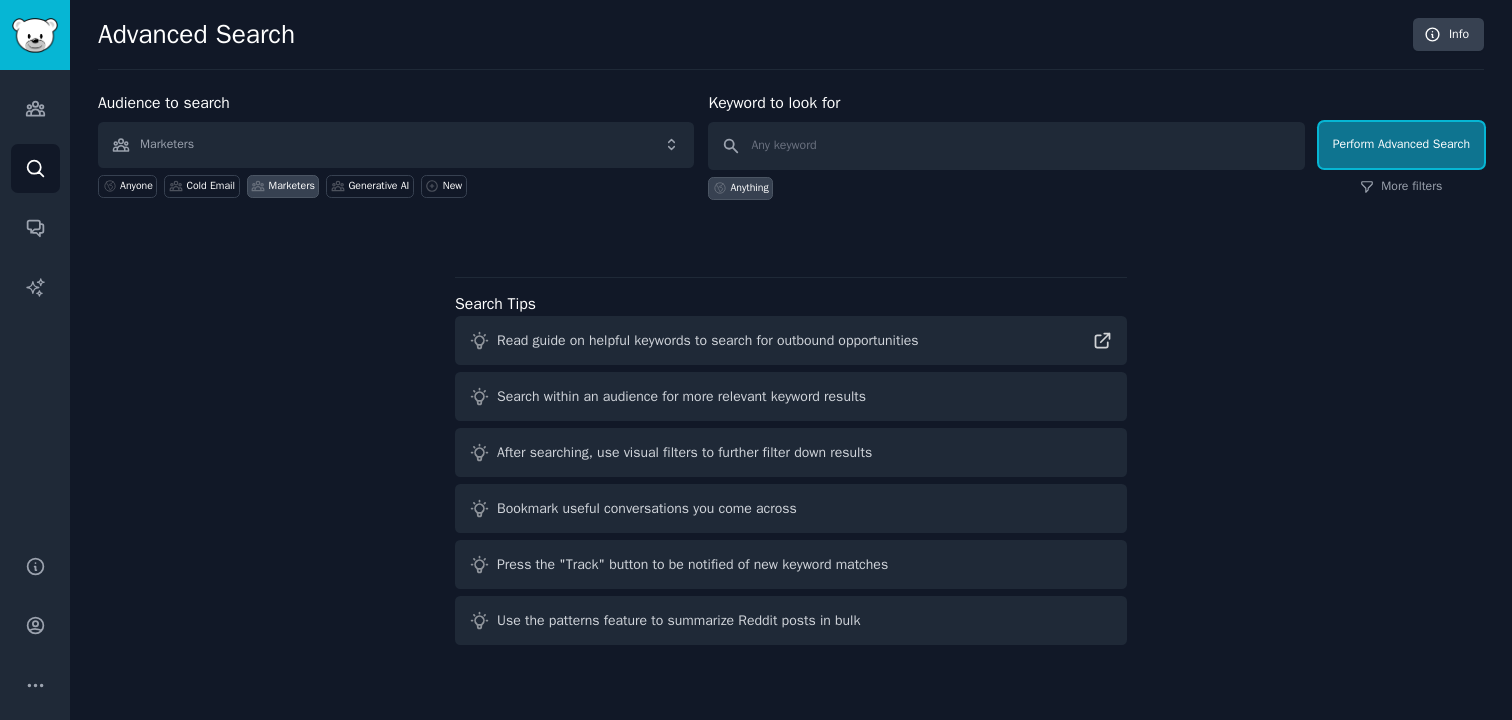 click on "Perform Advanced Search" at bounding box center [1401, 145] 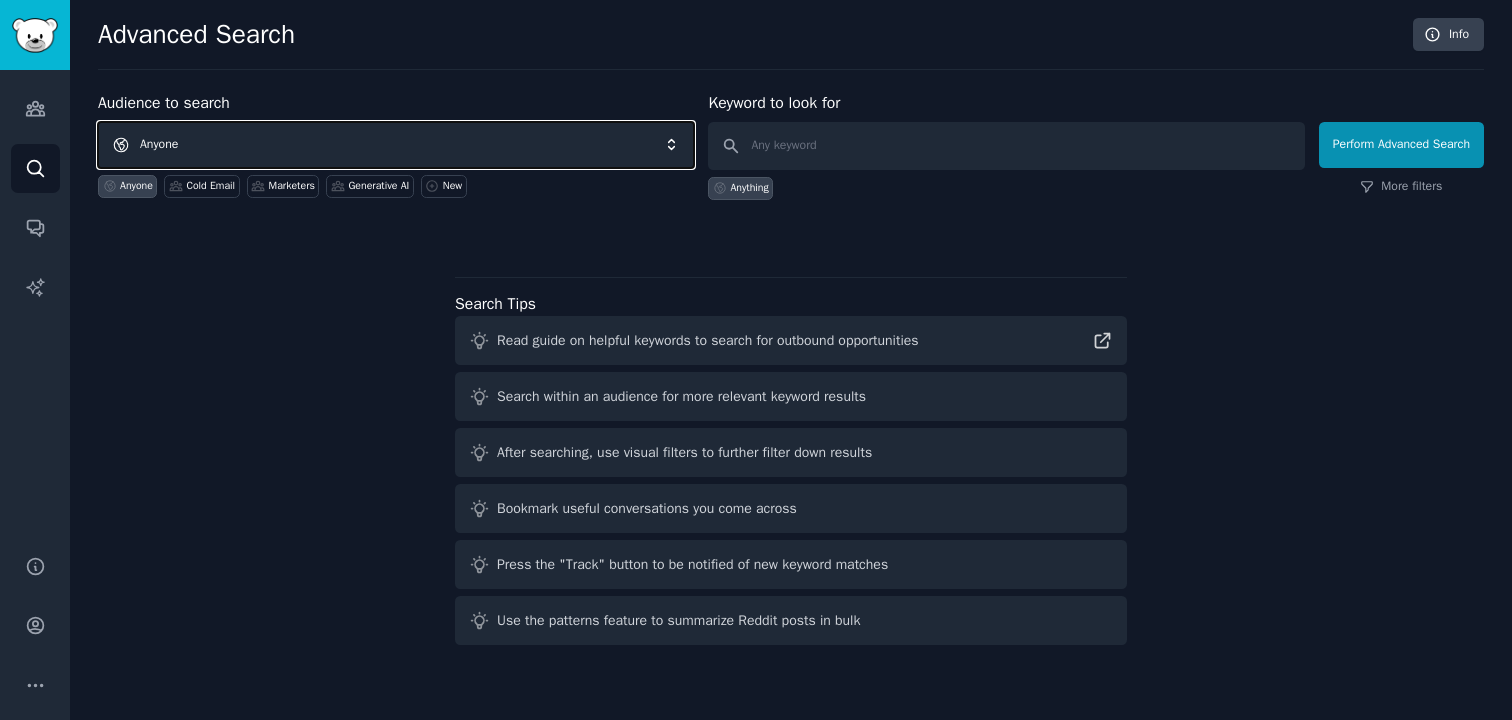 click on "Anyone" at bounding box center [396, 145] 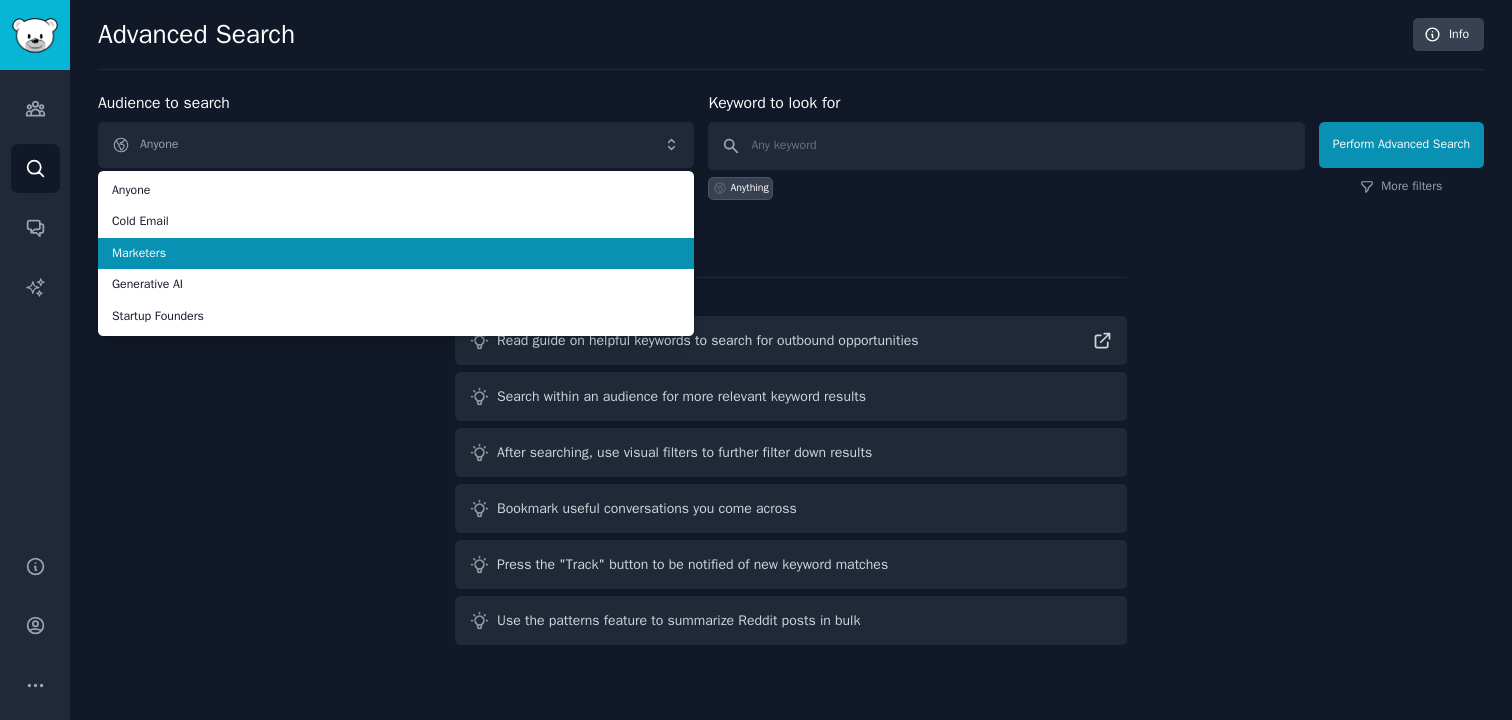 click on "Marketers" at bounding box center (396, 254) 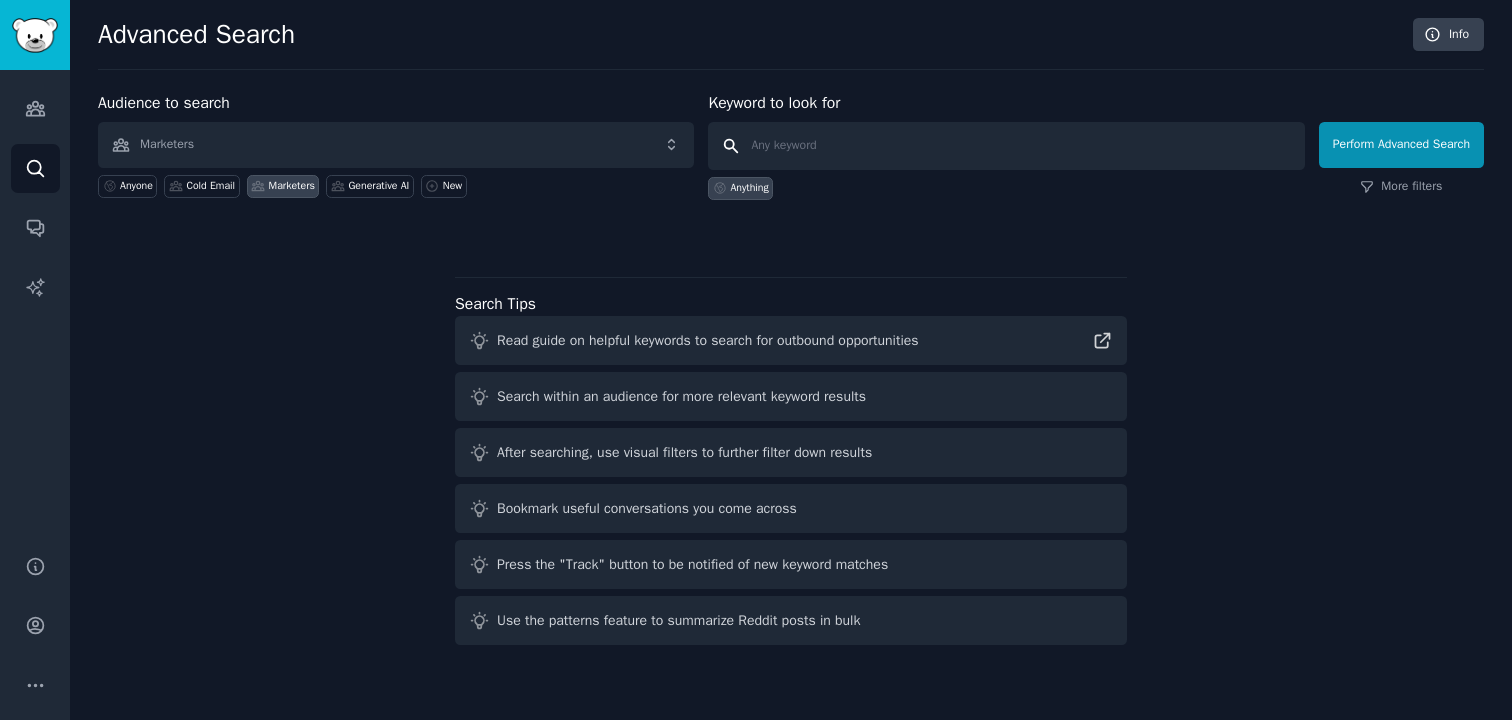 click on "Perform Advanced Search" at bounding box center [1401, 145] 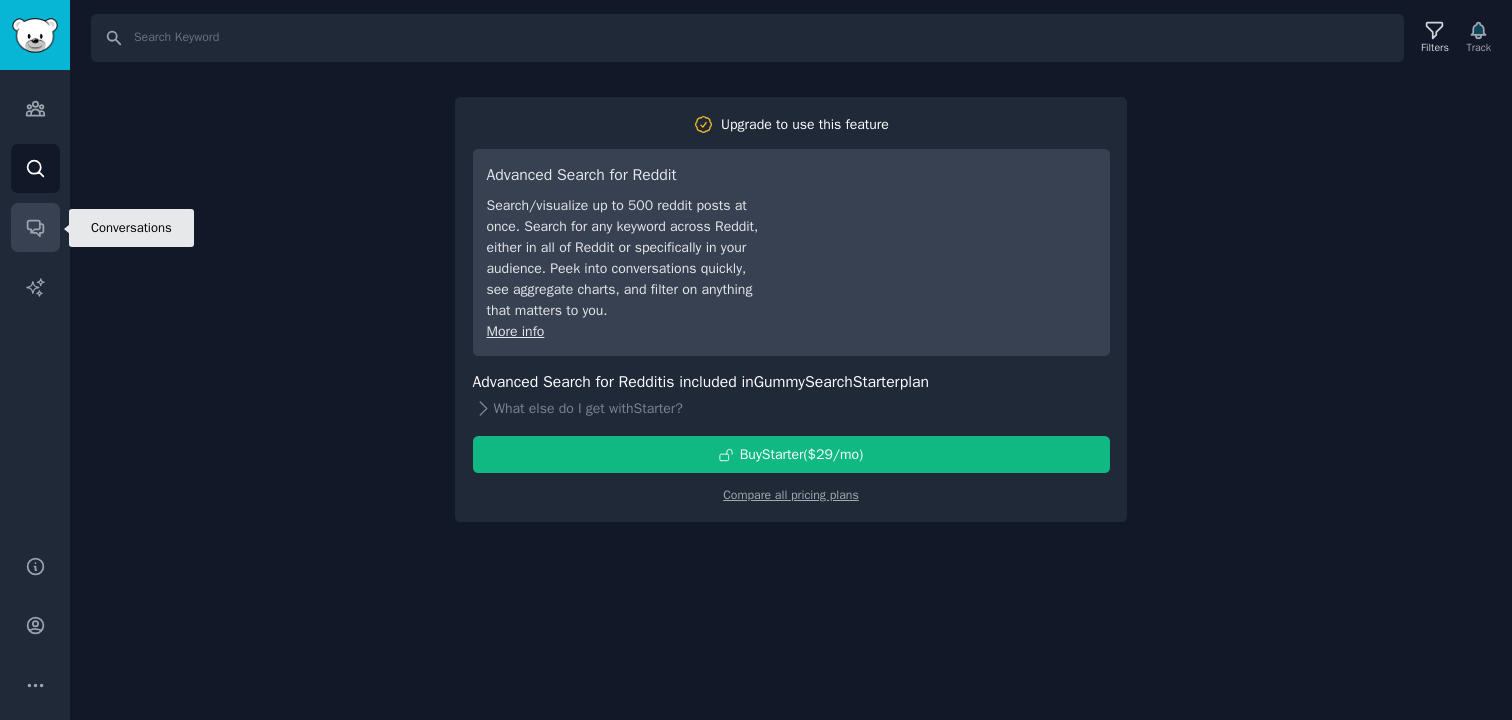 click 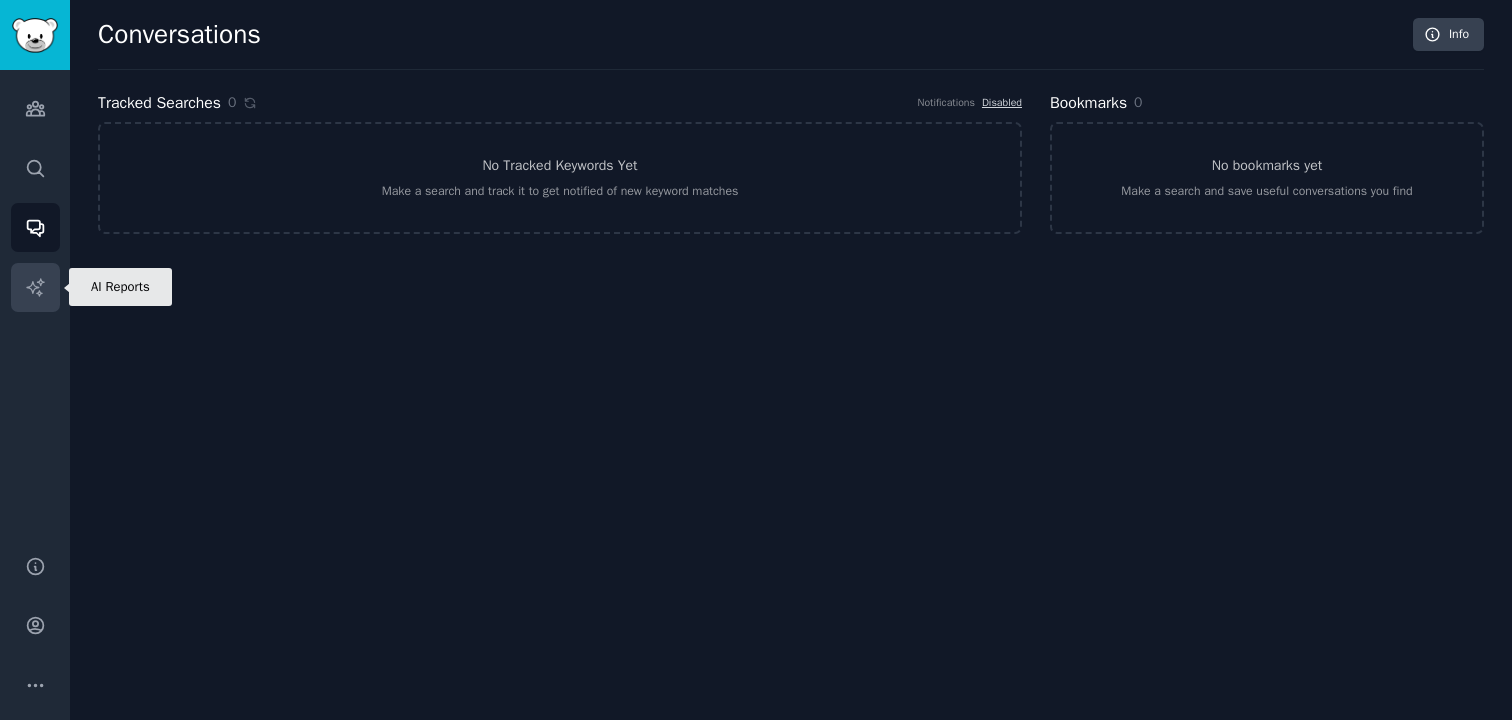 click 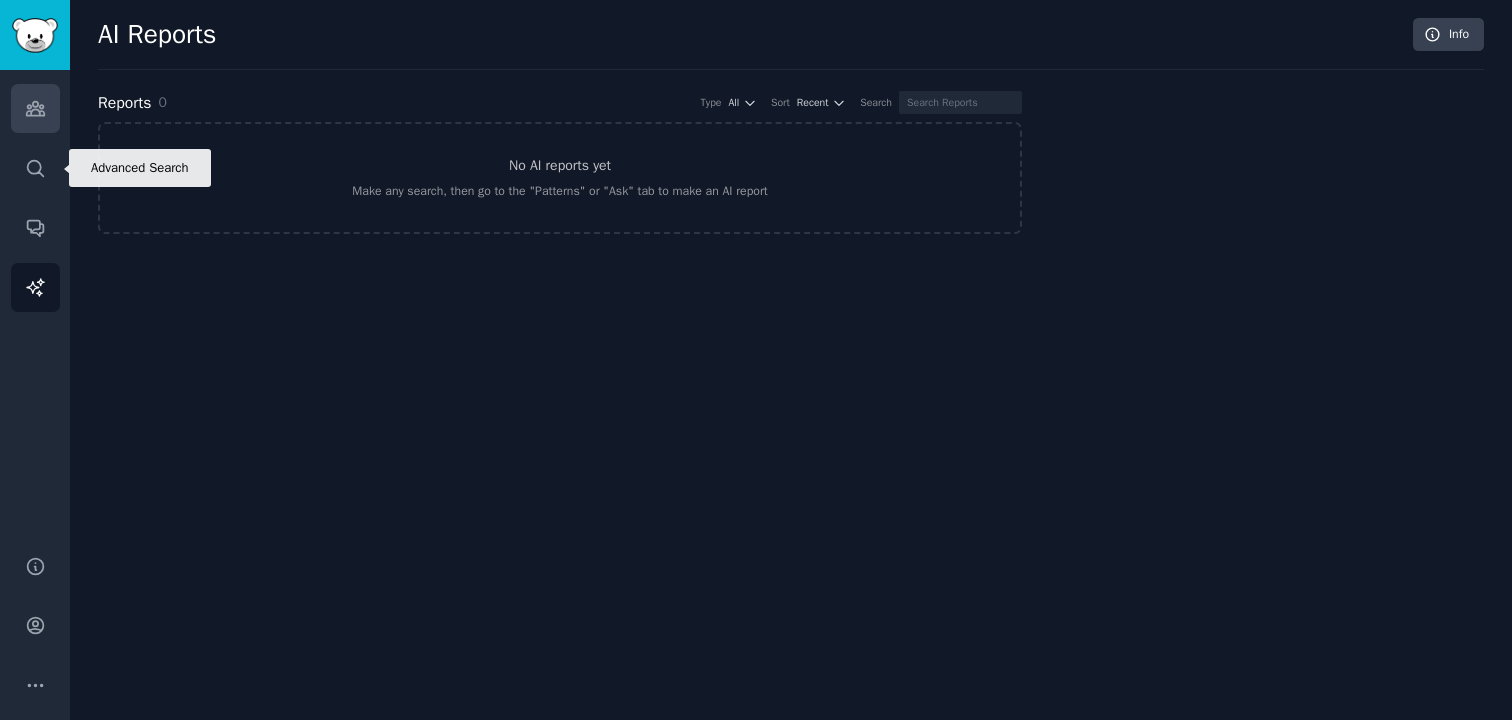click 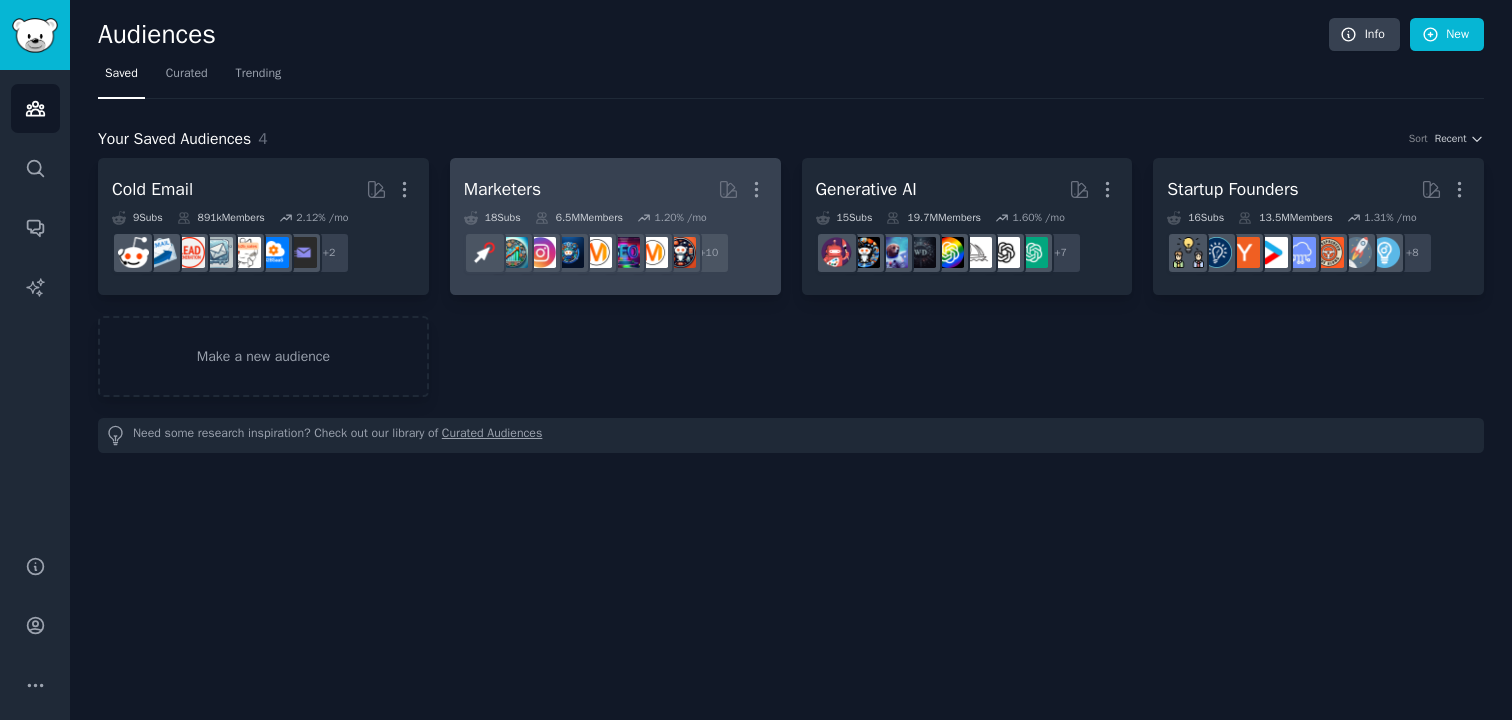 click on "Marketers More" at bounding box center [615, 189] 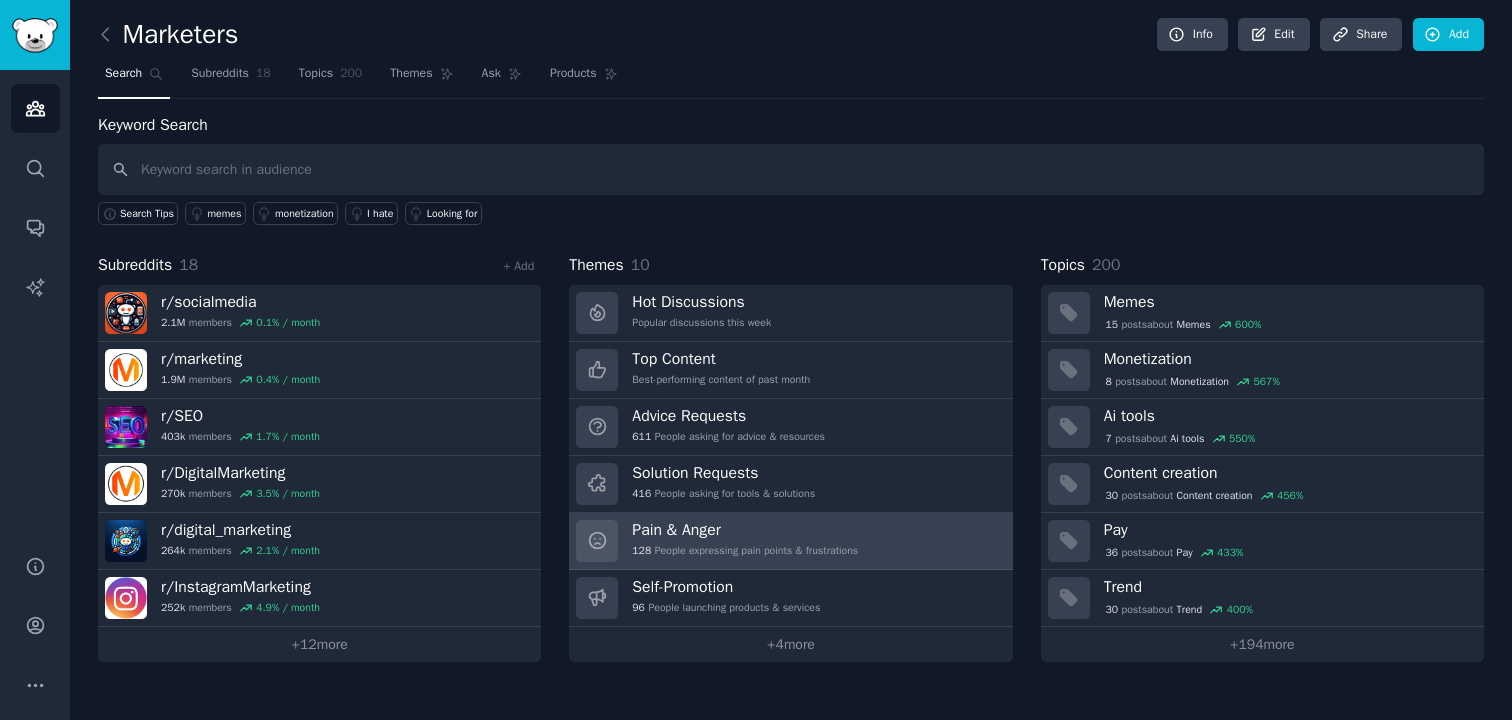 click on "Pain & Anger" at bounding box center [745, 530] 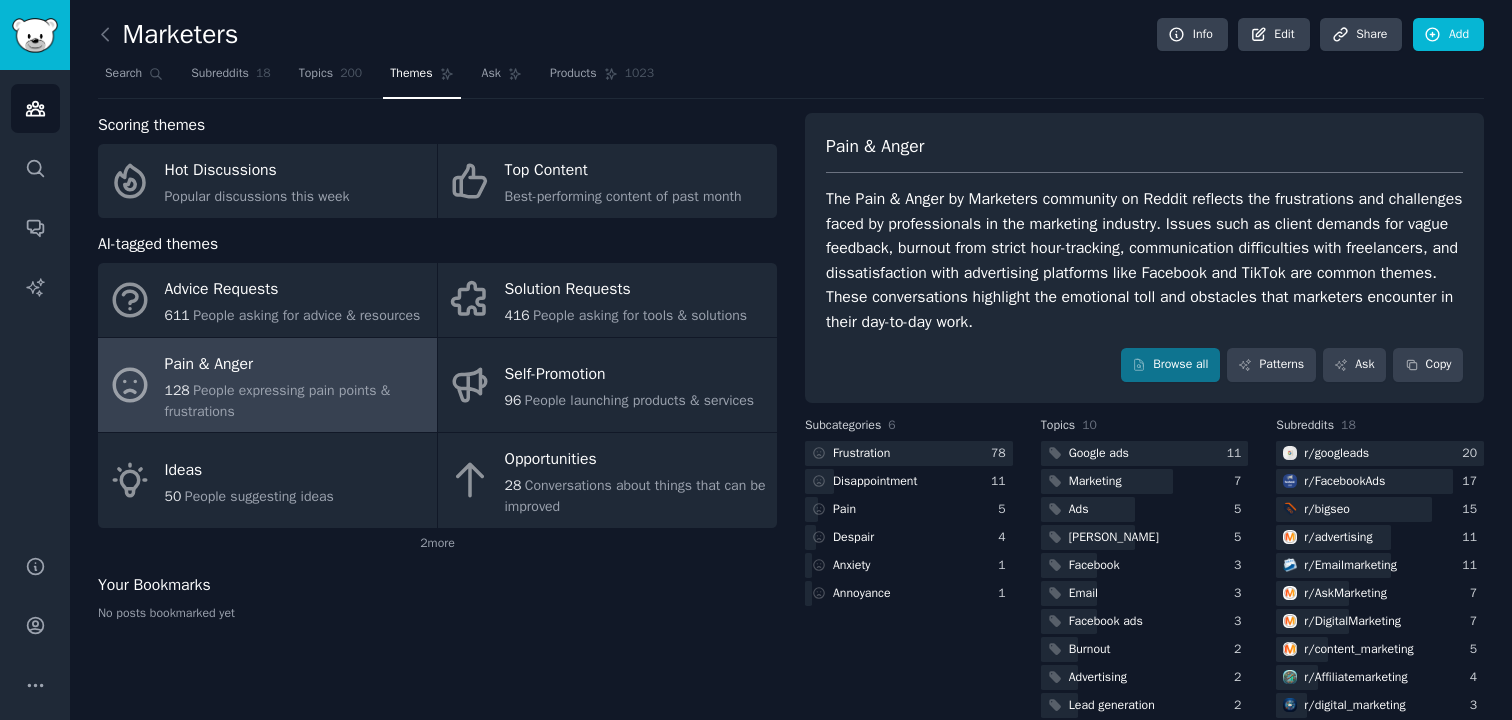 scroll, scrollTop: 29, scrollLeft: 0, axis: vertical 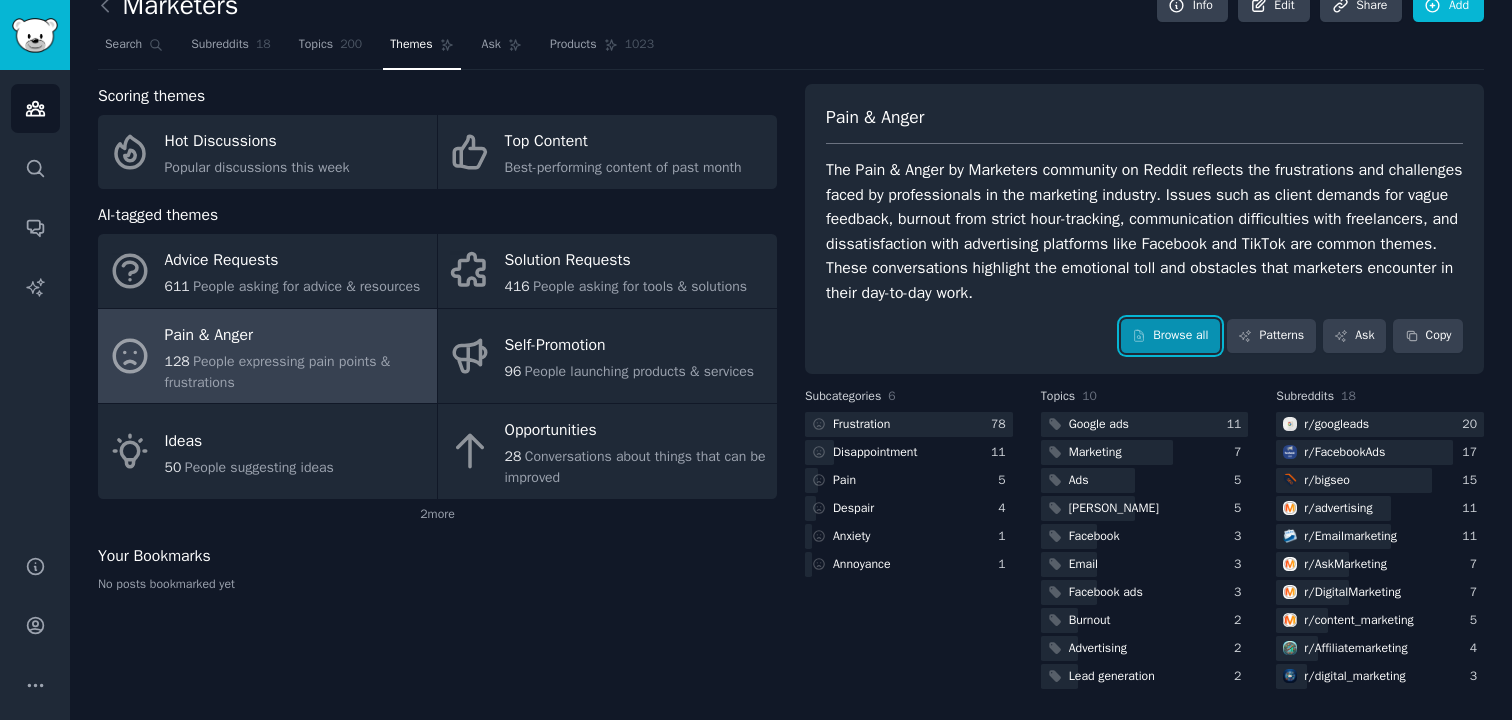 click 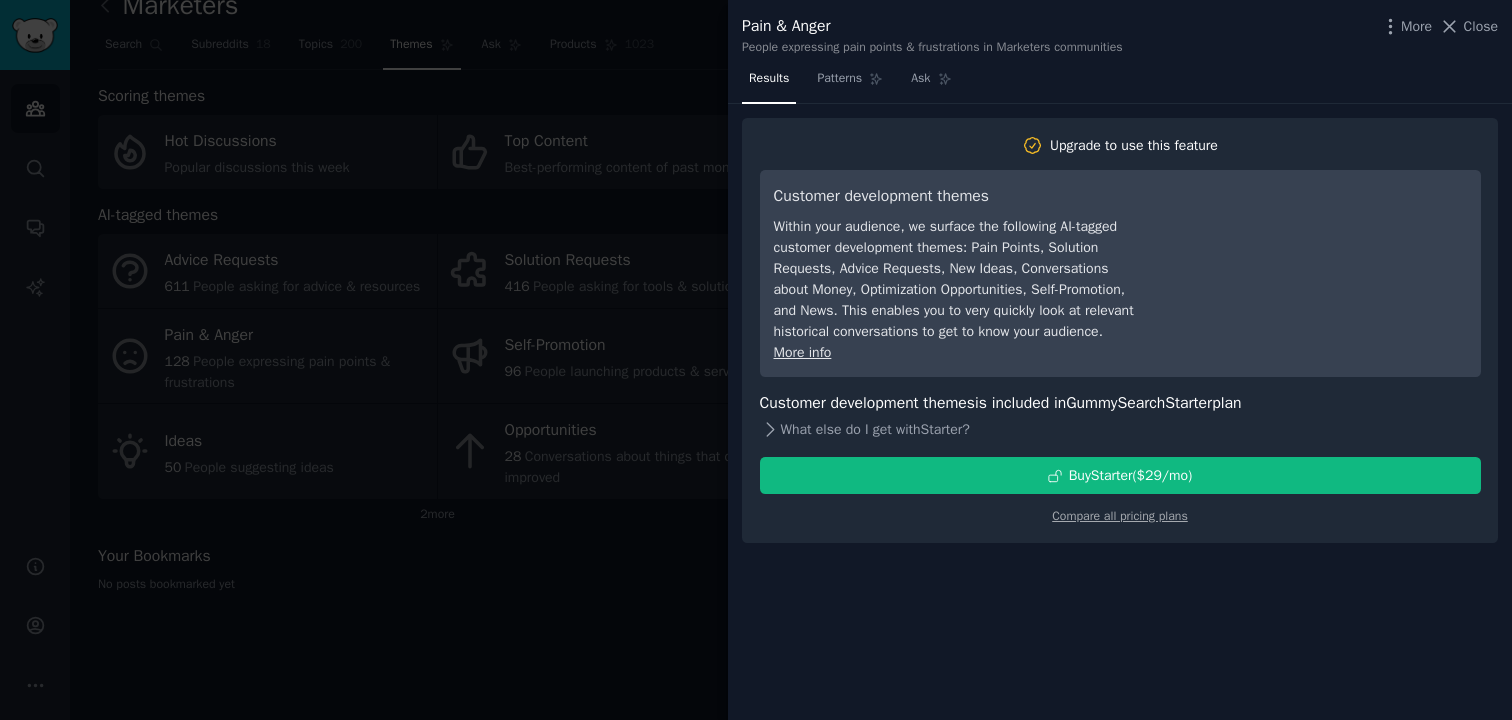 type 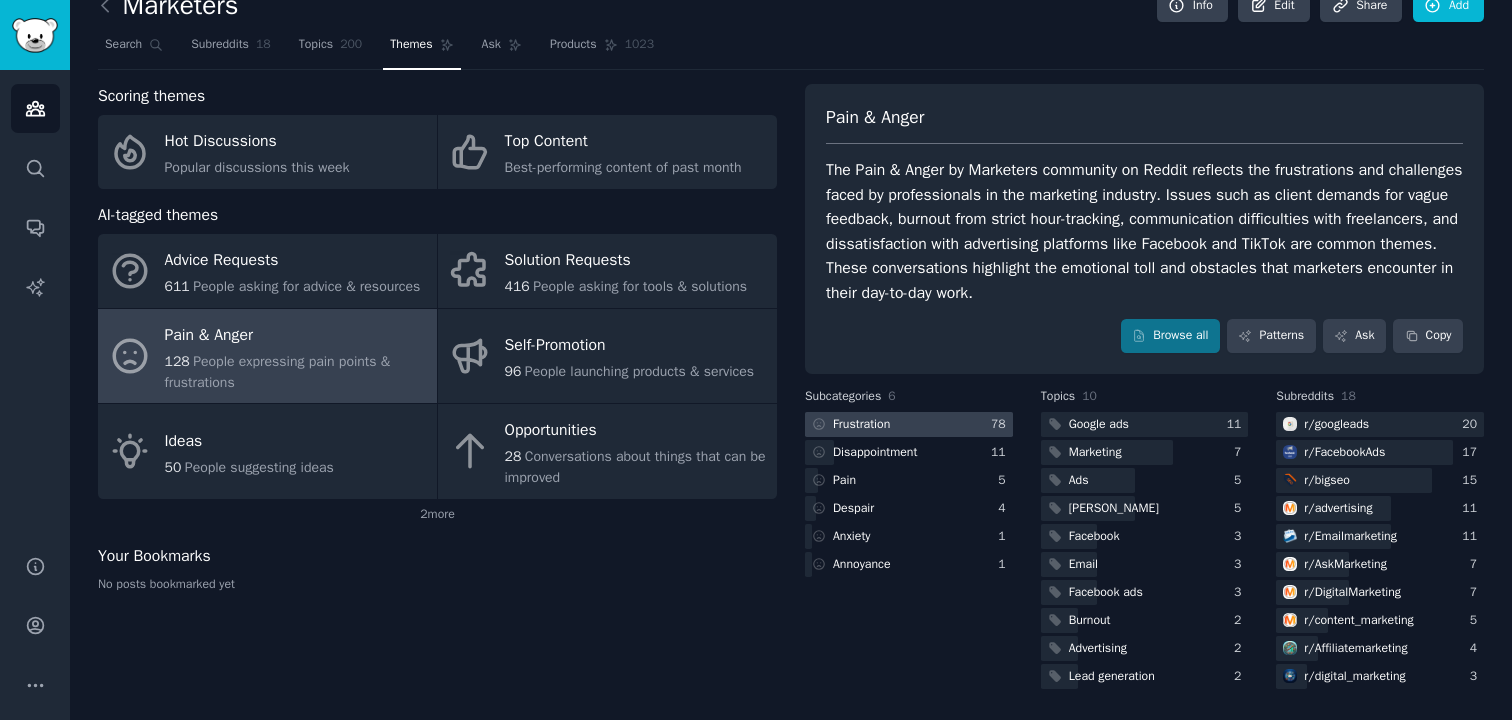 click at bounding box center (909, 424) 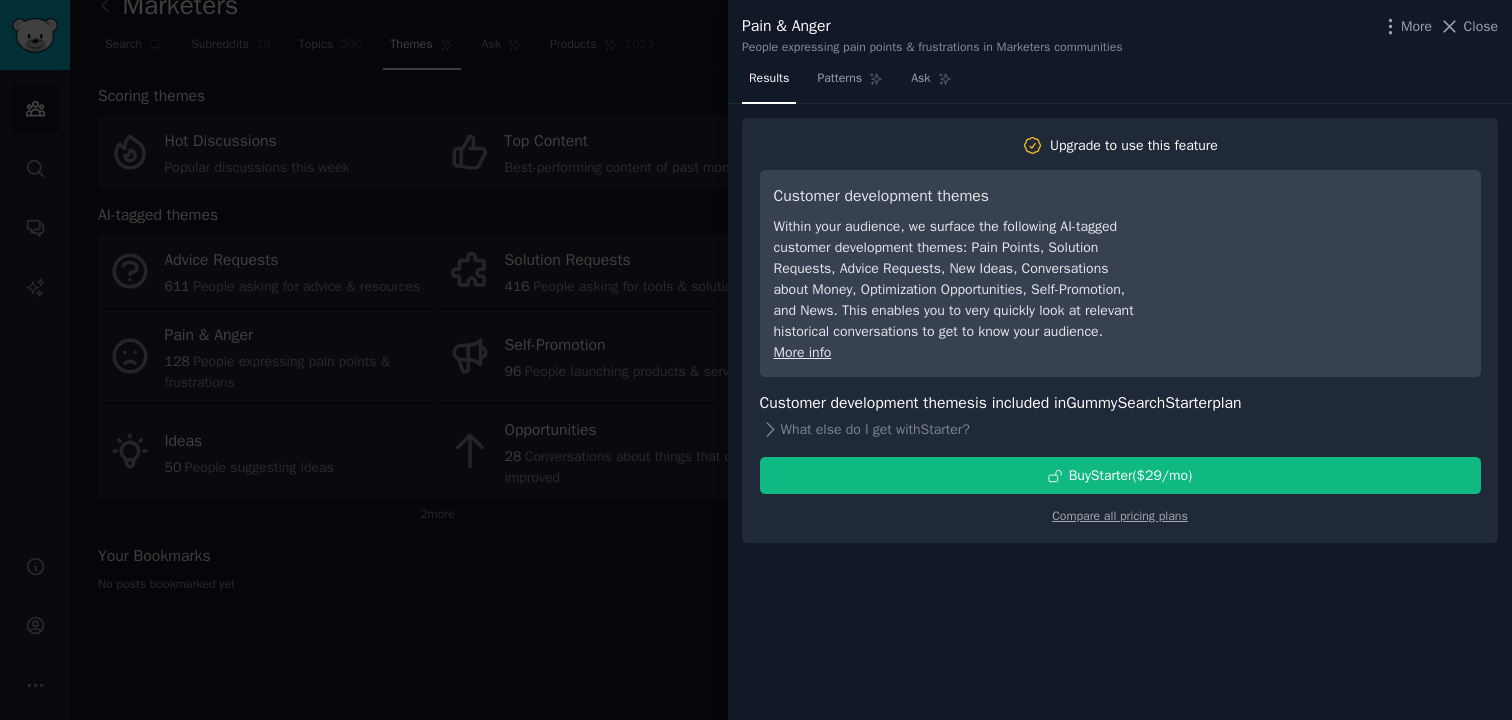 type 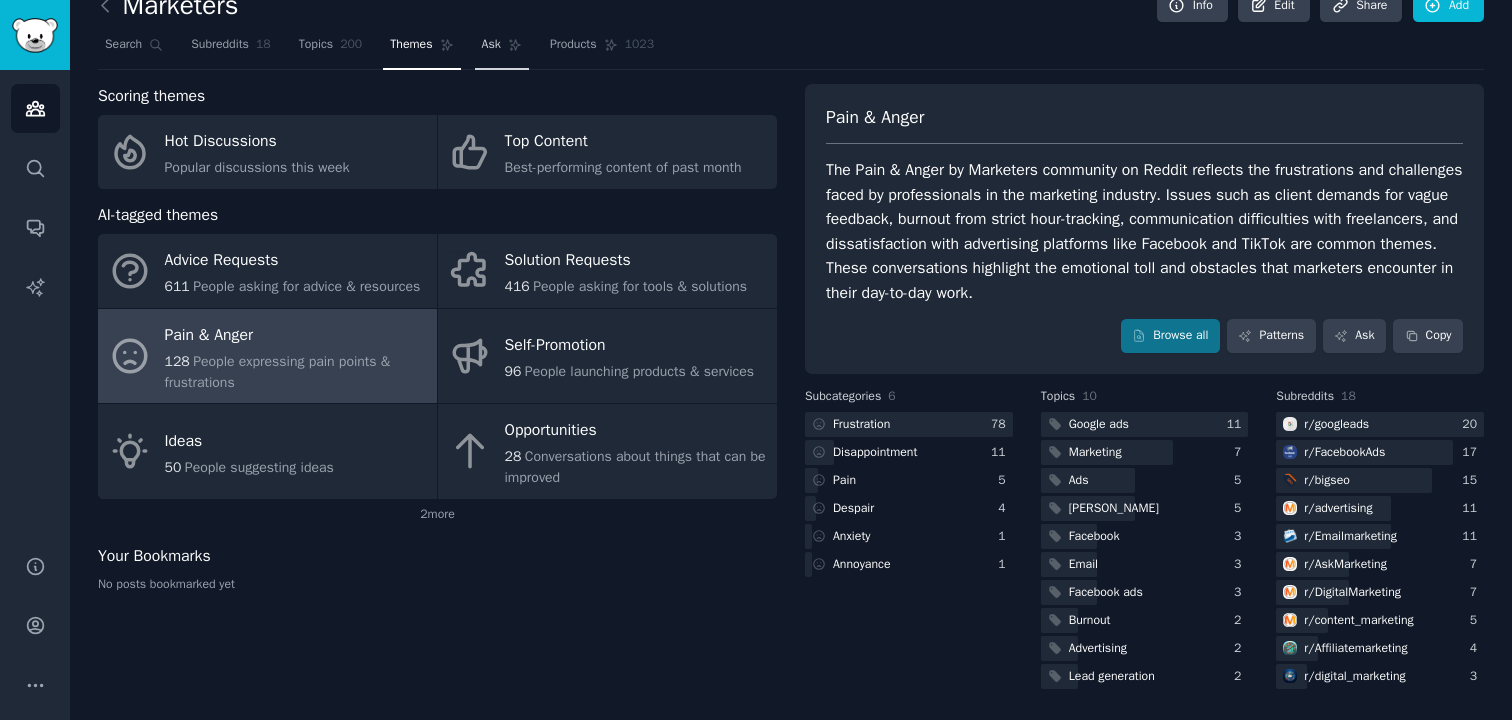 click on "Ask" at bounding box center (502, 49) 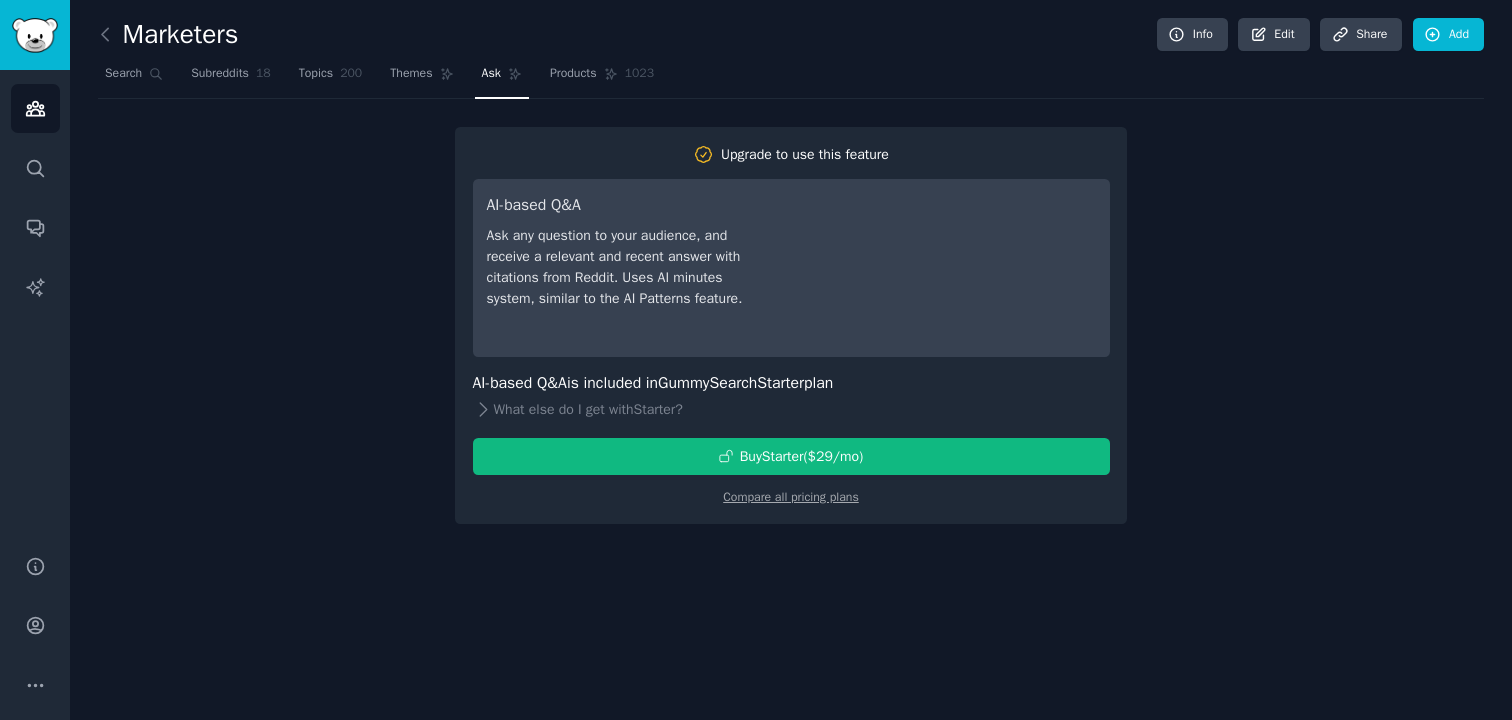 scroll, scrollTop: 0, scrollLeft: 0, axis: both 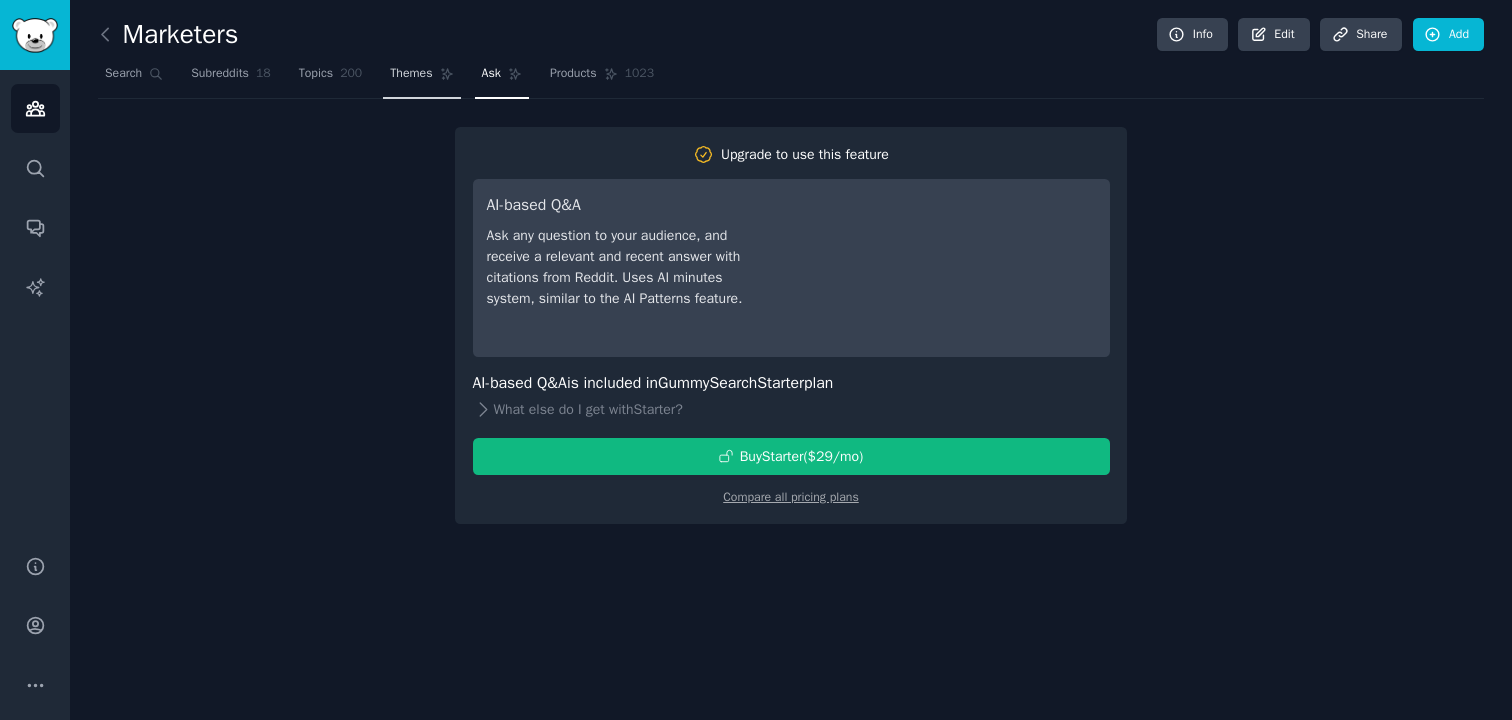 click on "Themes" at bounding box center (421, 78) 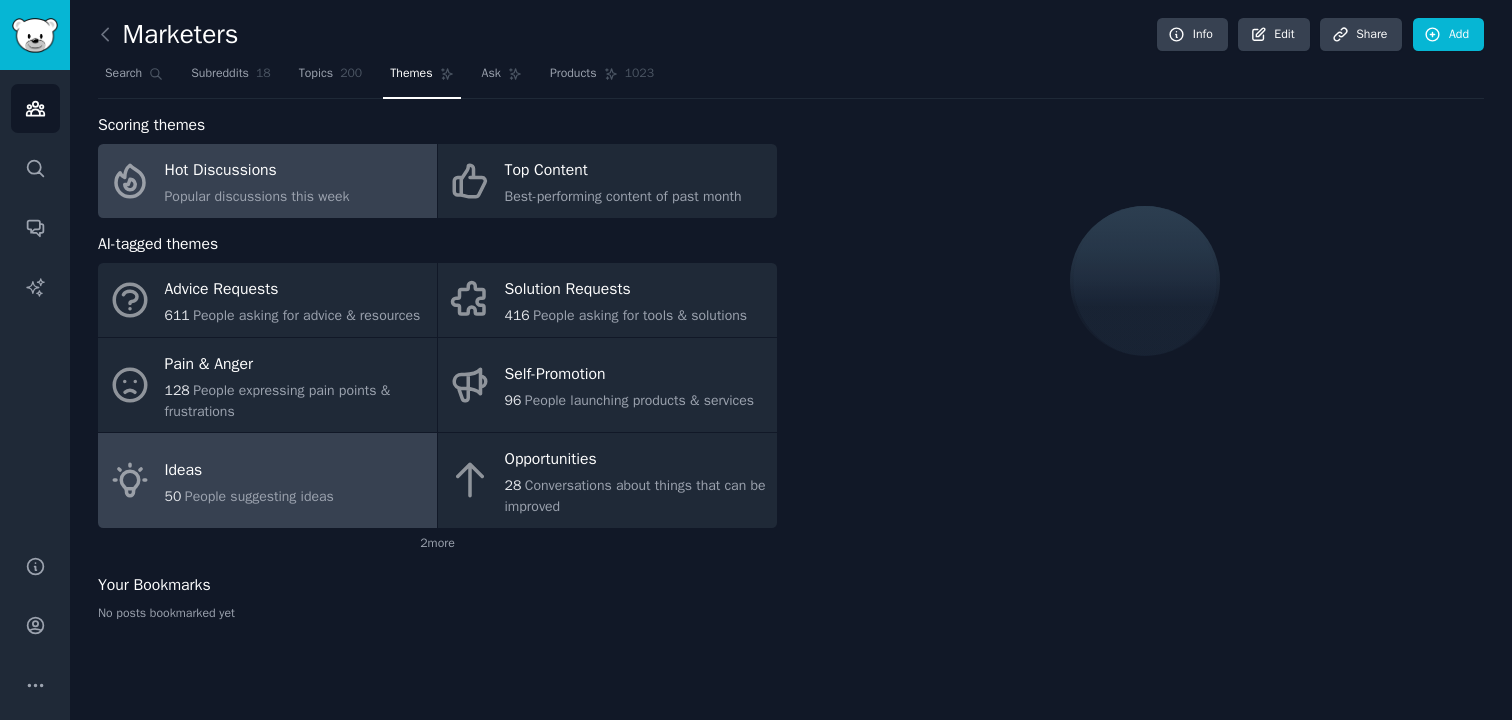 click on "50 People suggesting ideas" at bounding box center [249, 496] 